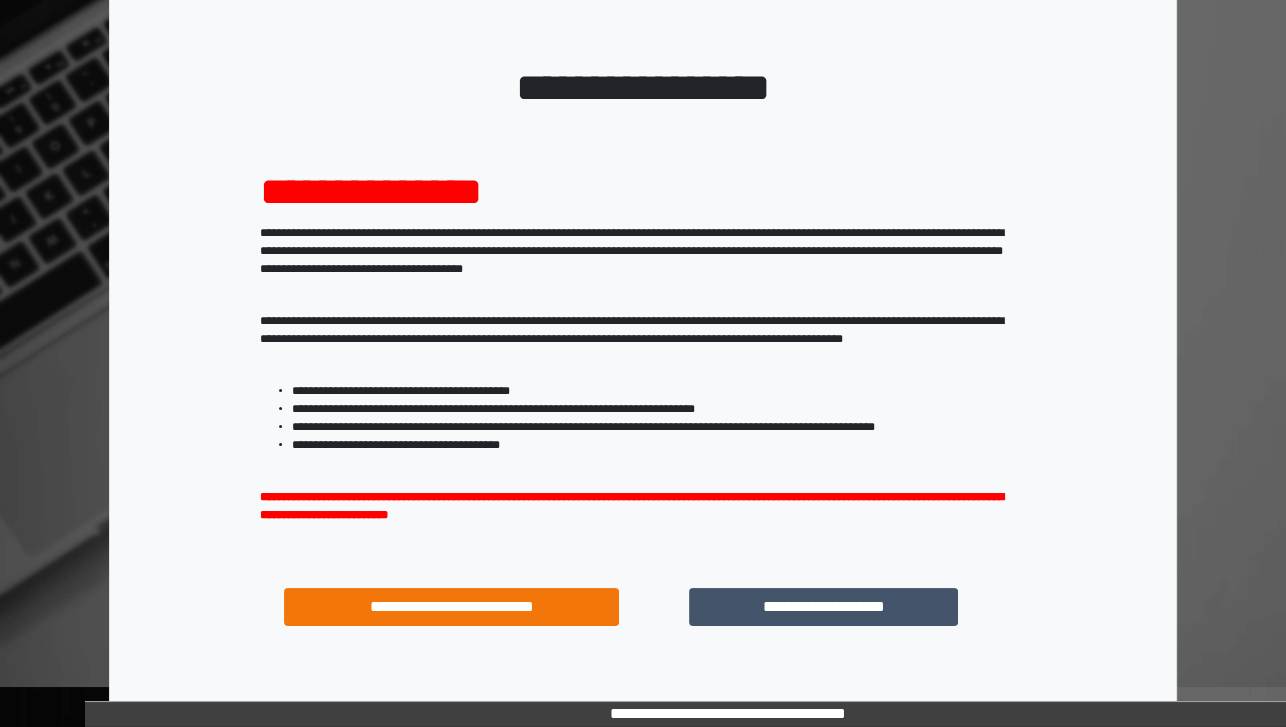 scroll, scrollTop: 199, scrollLeft: 0, axis: vertical 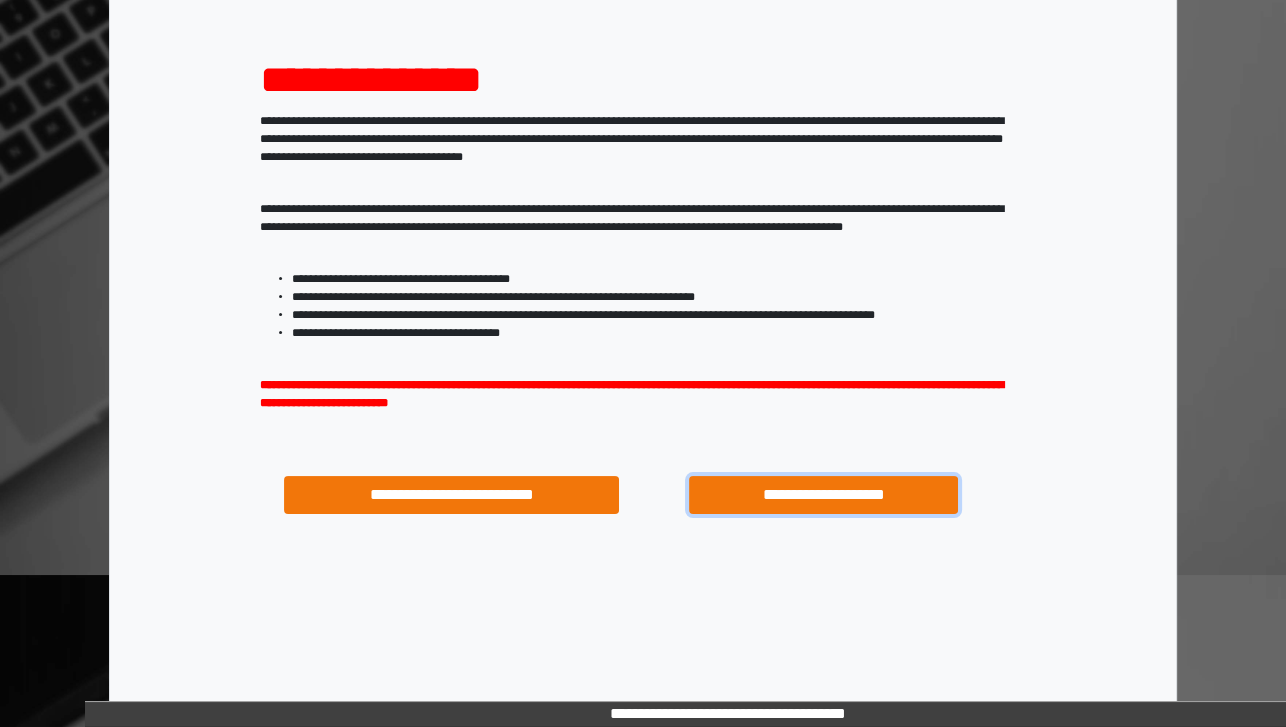 click on "**********" at bounding box center [823, 495] 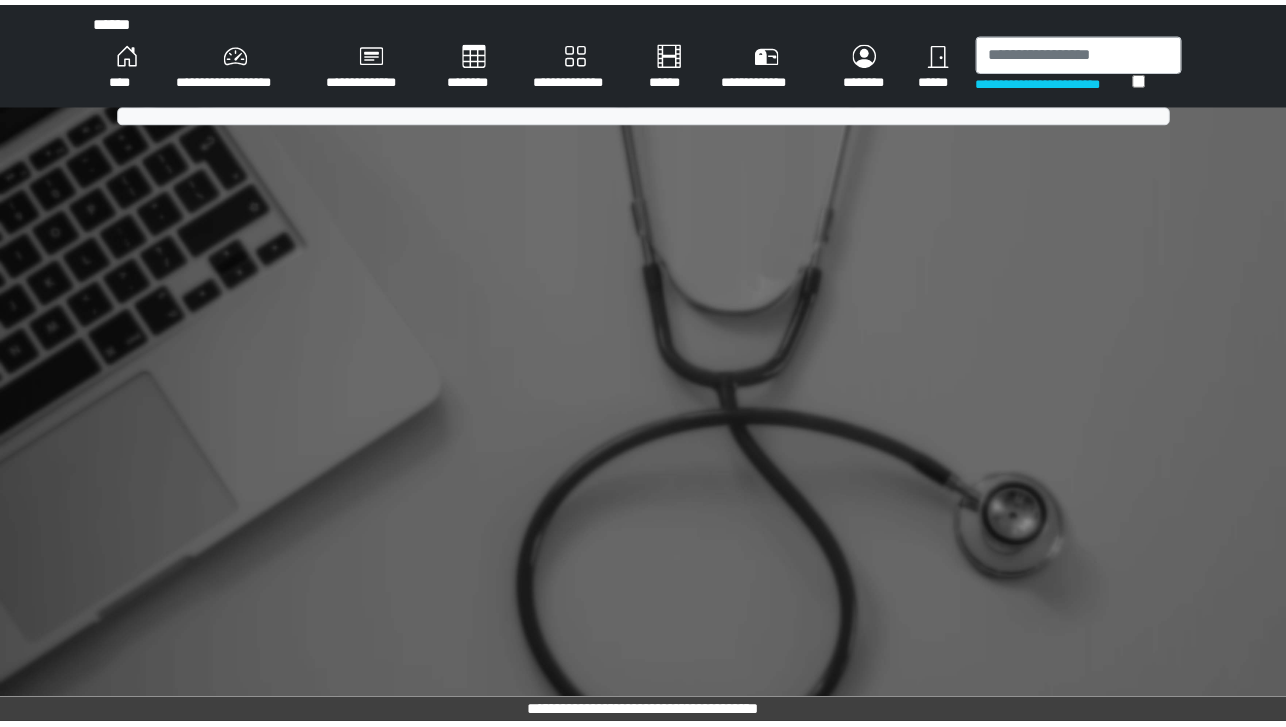 scroll, scrollTop: 0, scrollLeft: 0, axis: both 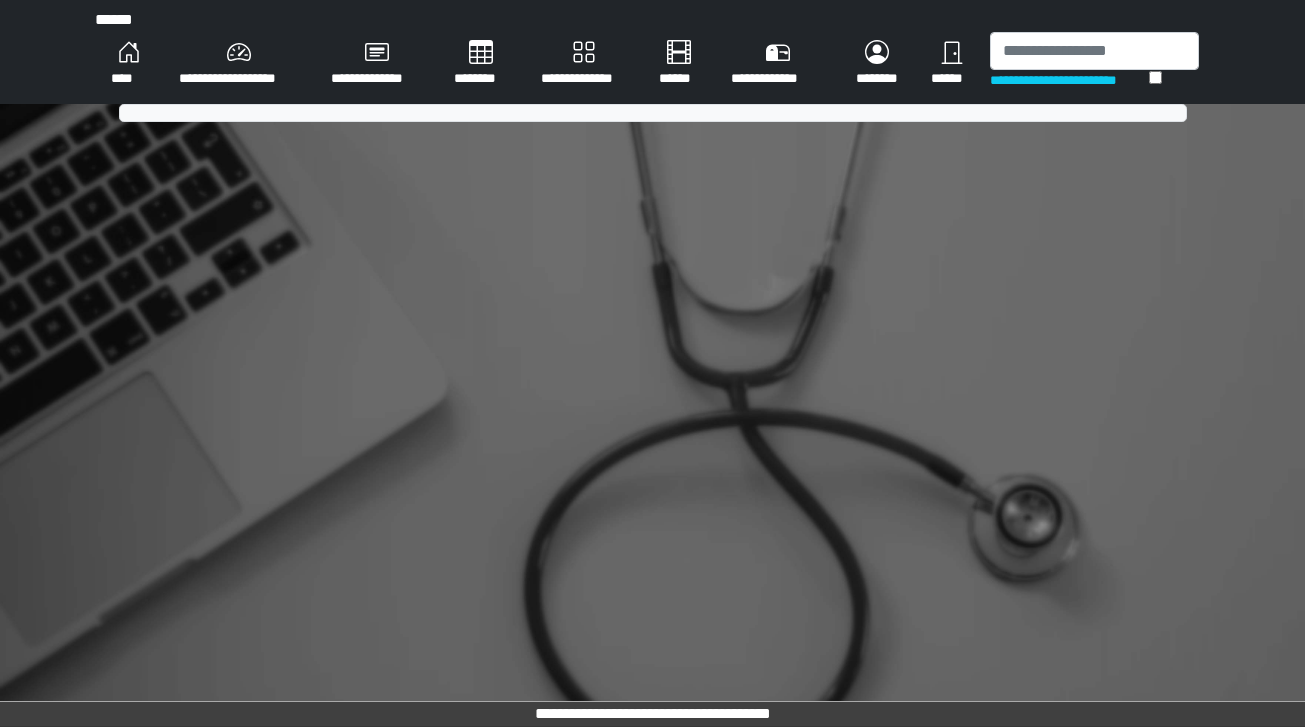 click on "********" at bounding box center (481, 64) 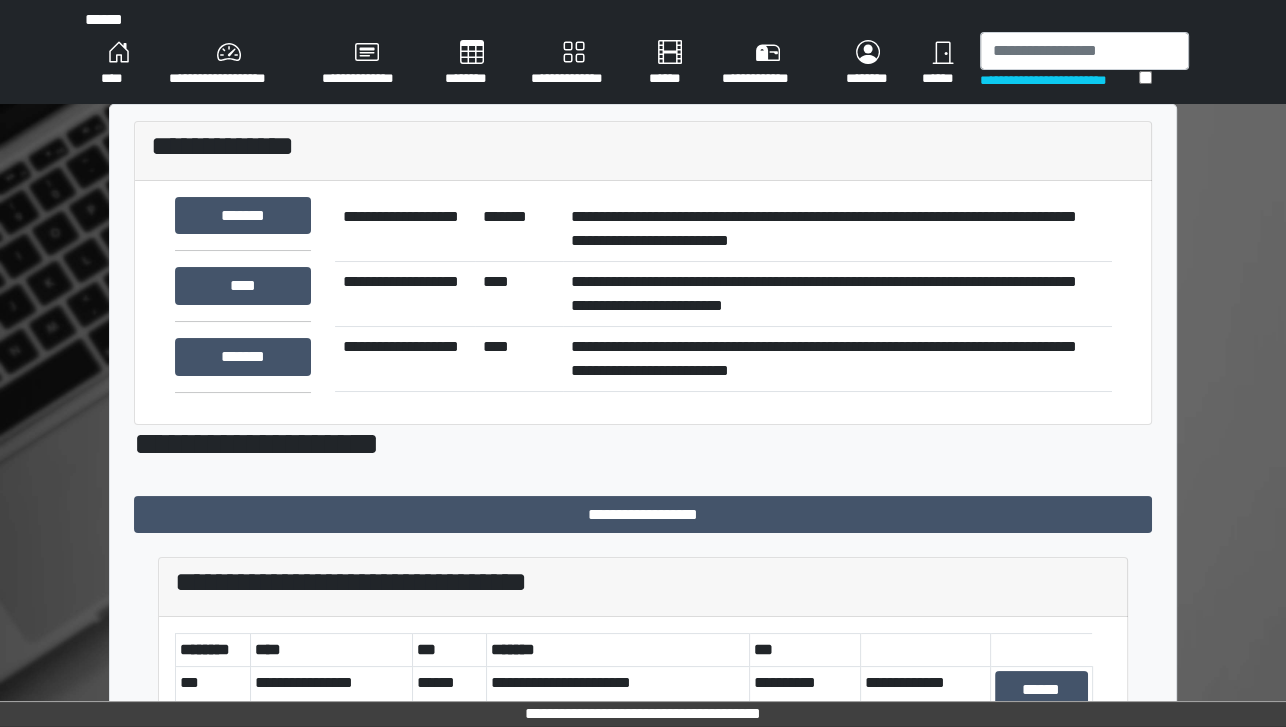 click on "********" at bounding box center (472, 64) 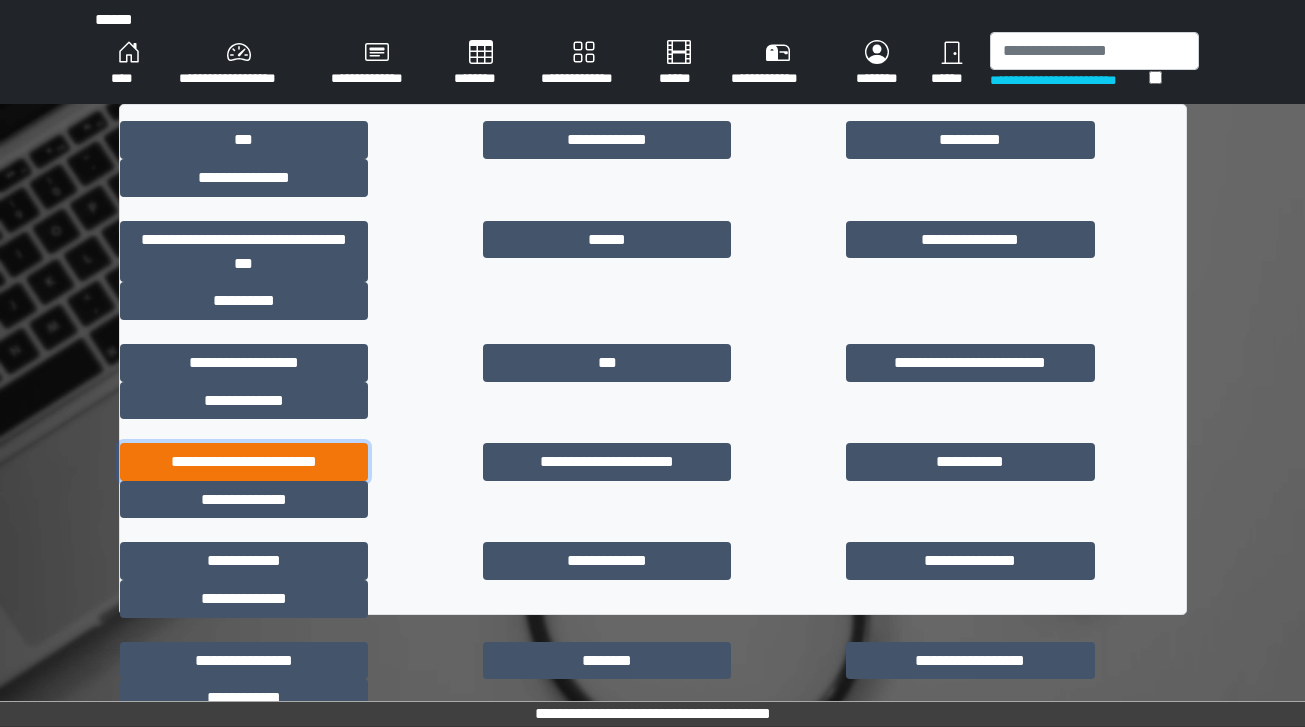 click on "**********" at bounding box center (244, 462) 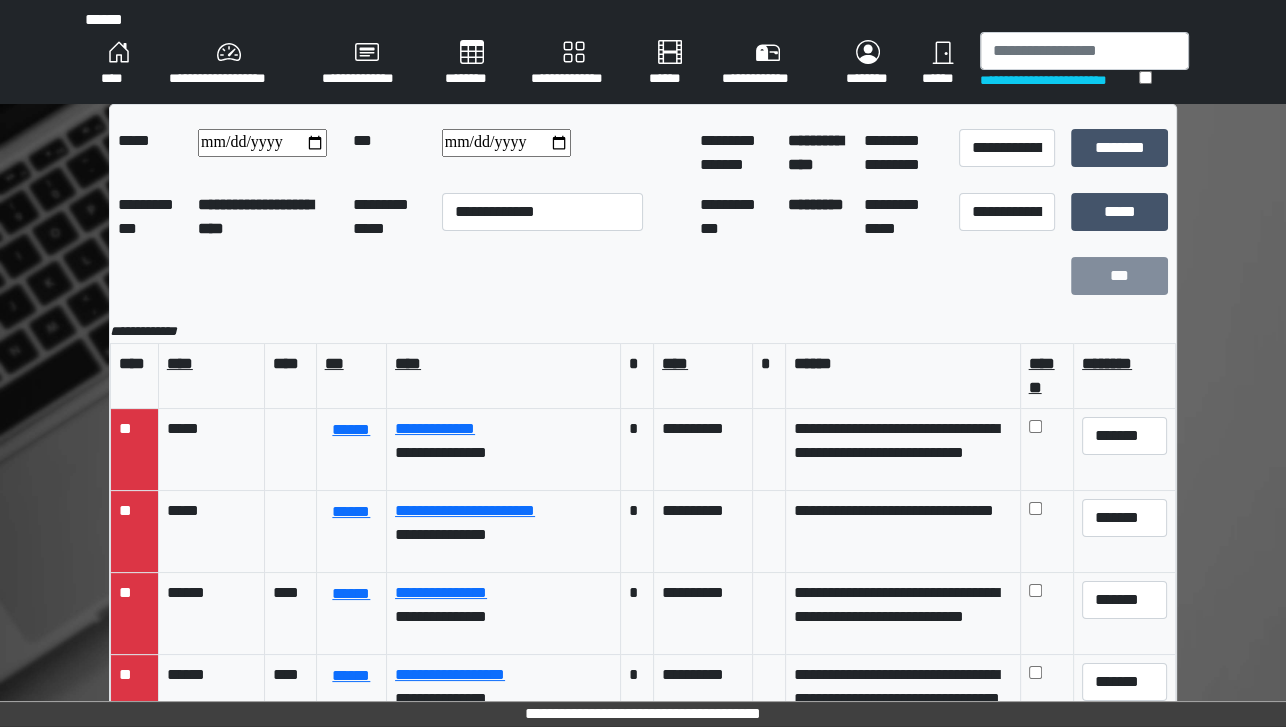 click at bounding box center (262, 143) 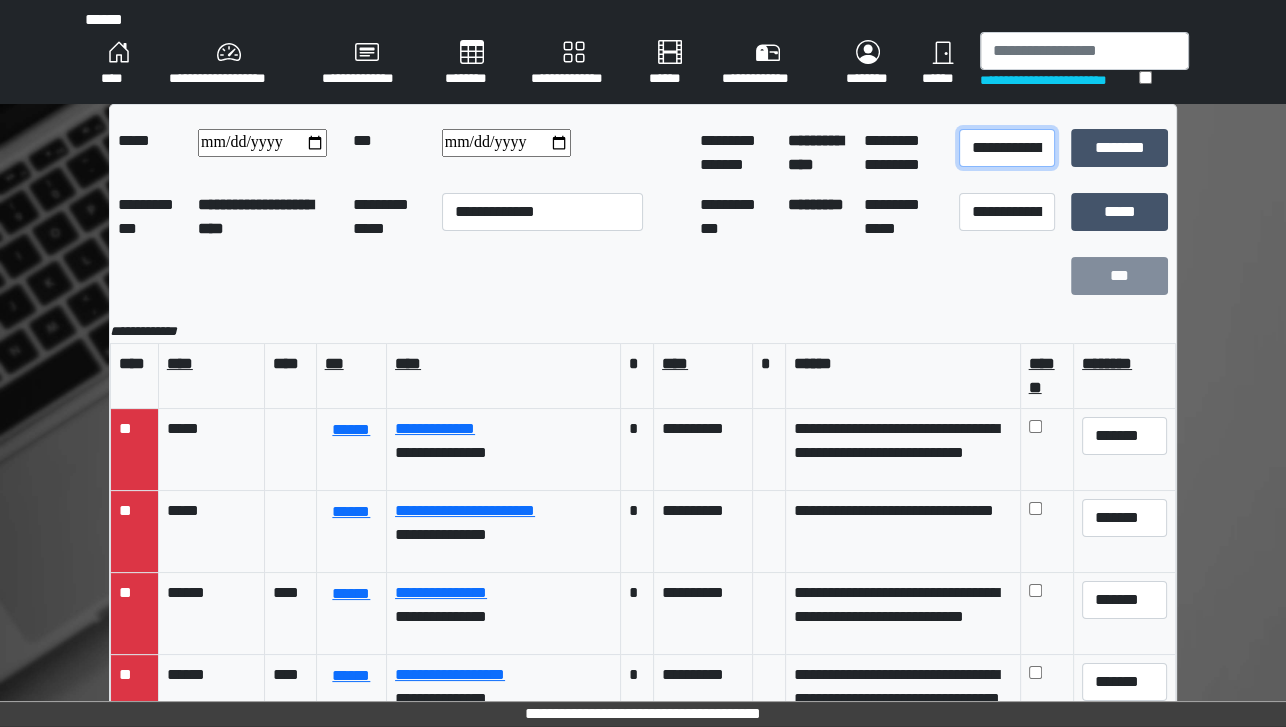 click on "**********" at bounding box center (1007, 148) 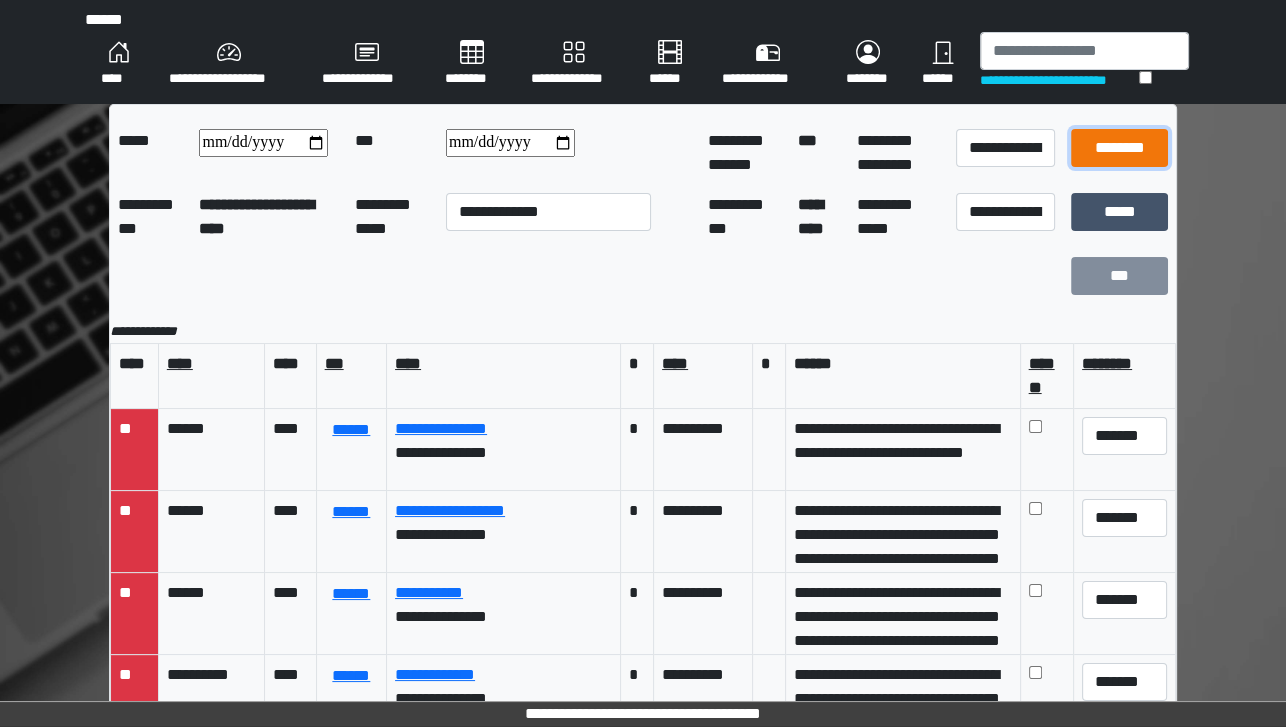 click on "********" at bounding box center [1120, 148] 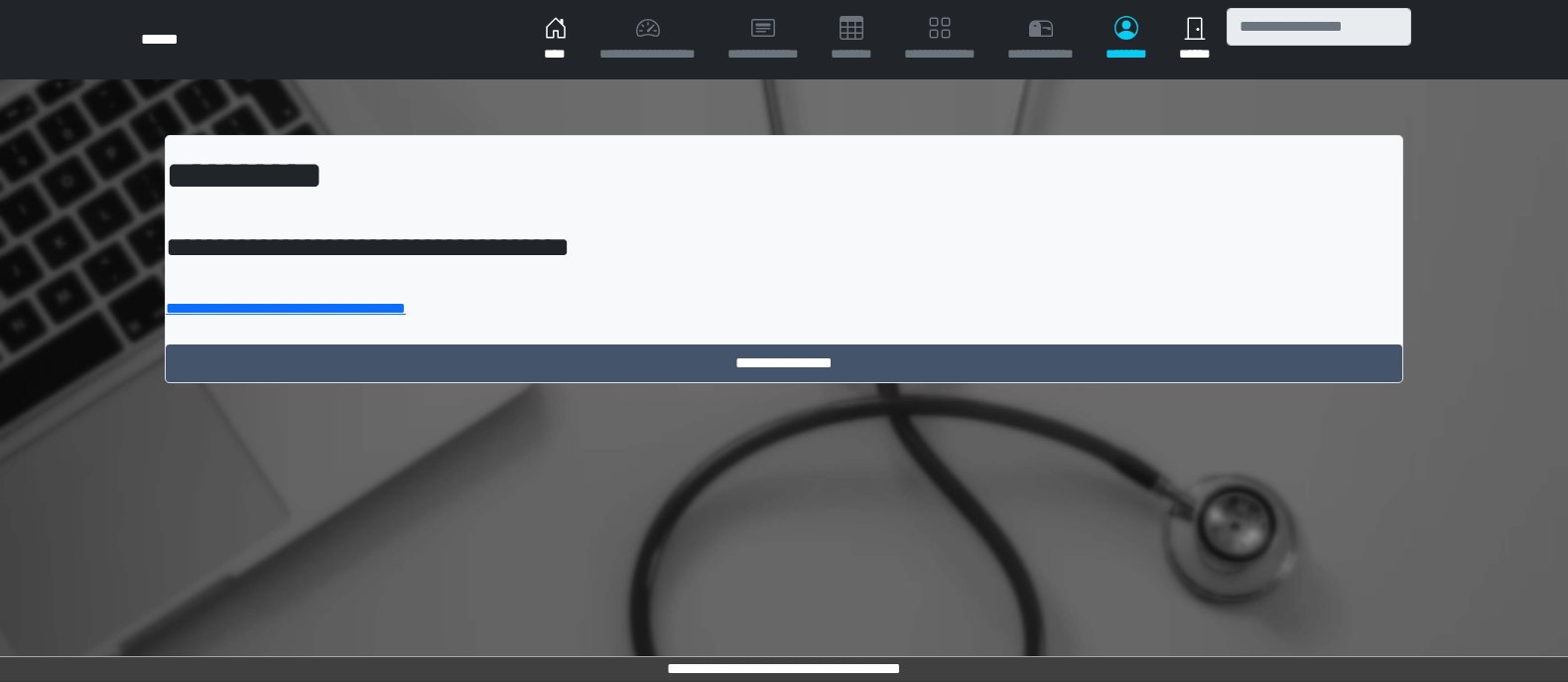scroll, scrollTop: 0, scrollLeft: 0, axis: both 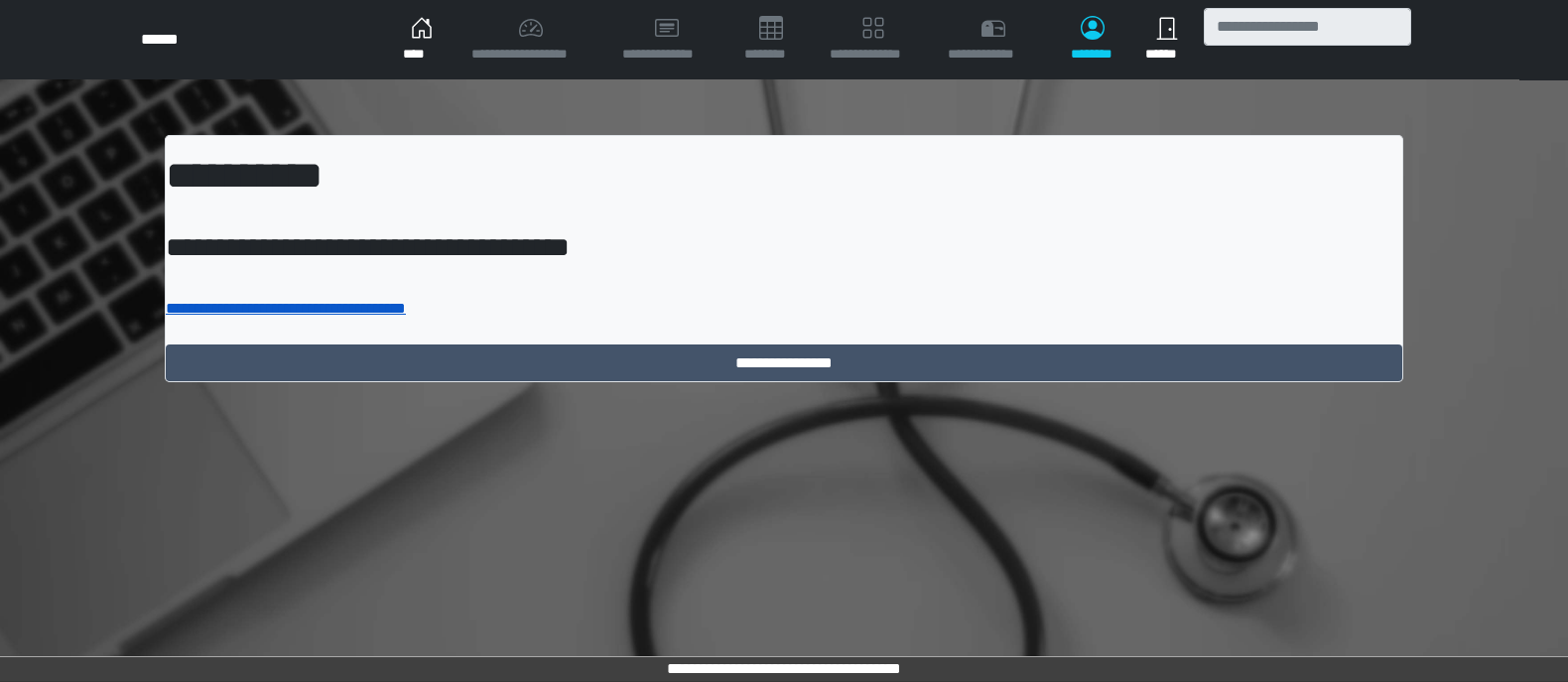 click on "**********" at bounding box center (286, 308) 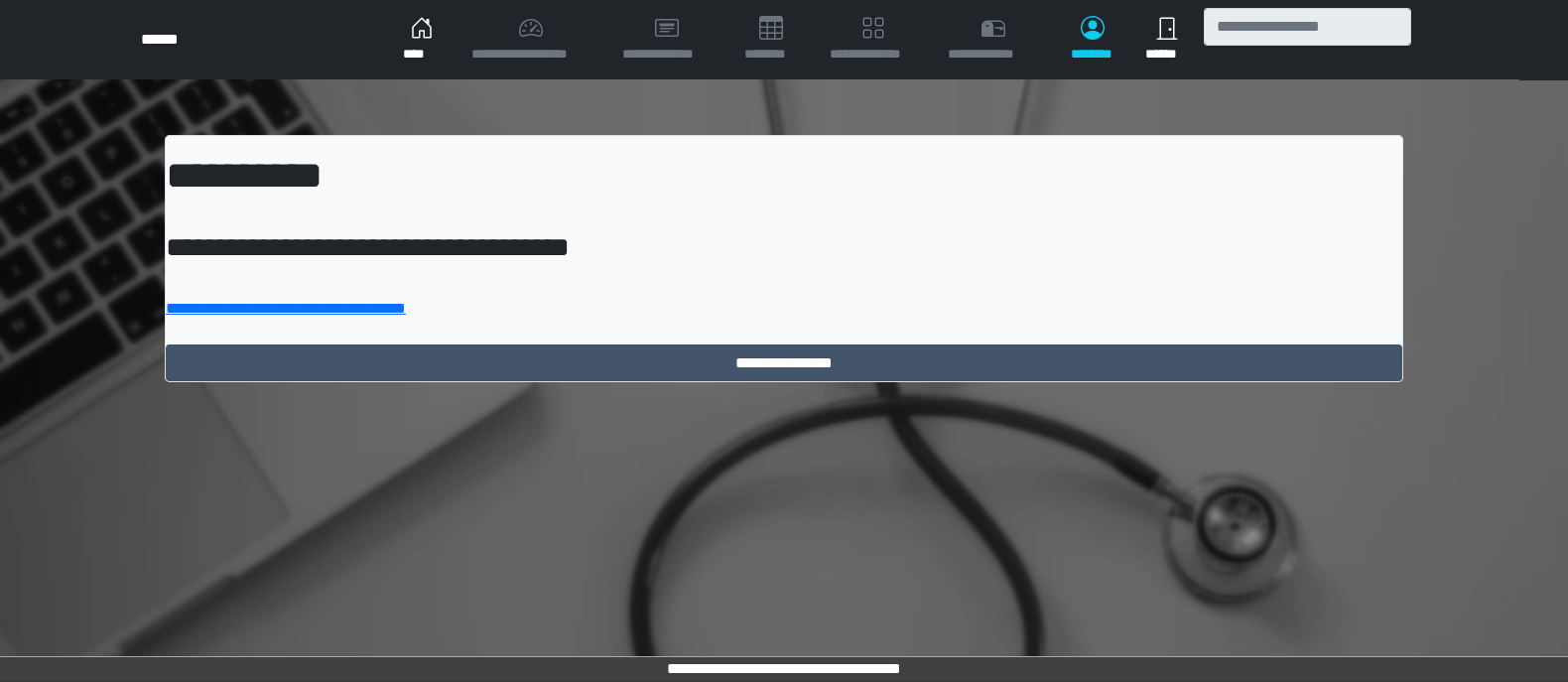 click on "****" at bounding box center [421, 40] 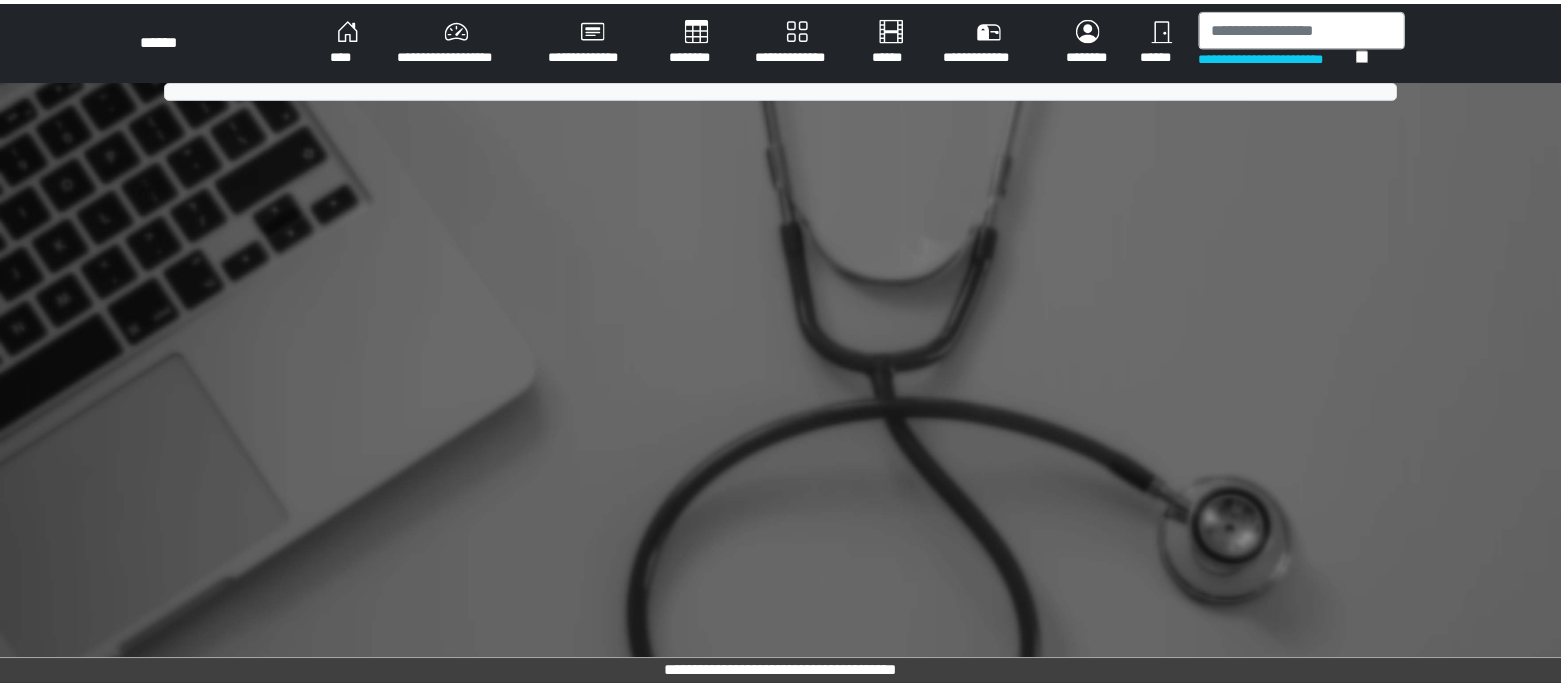 scroll, scrollTop: 0, scrollLeft: 0, axis: both 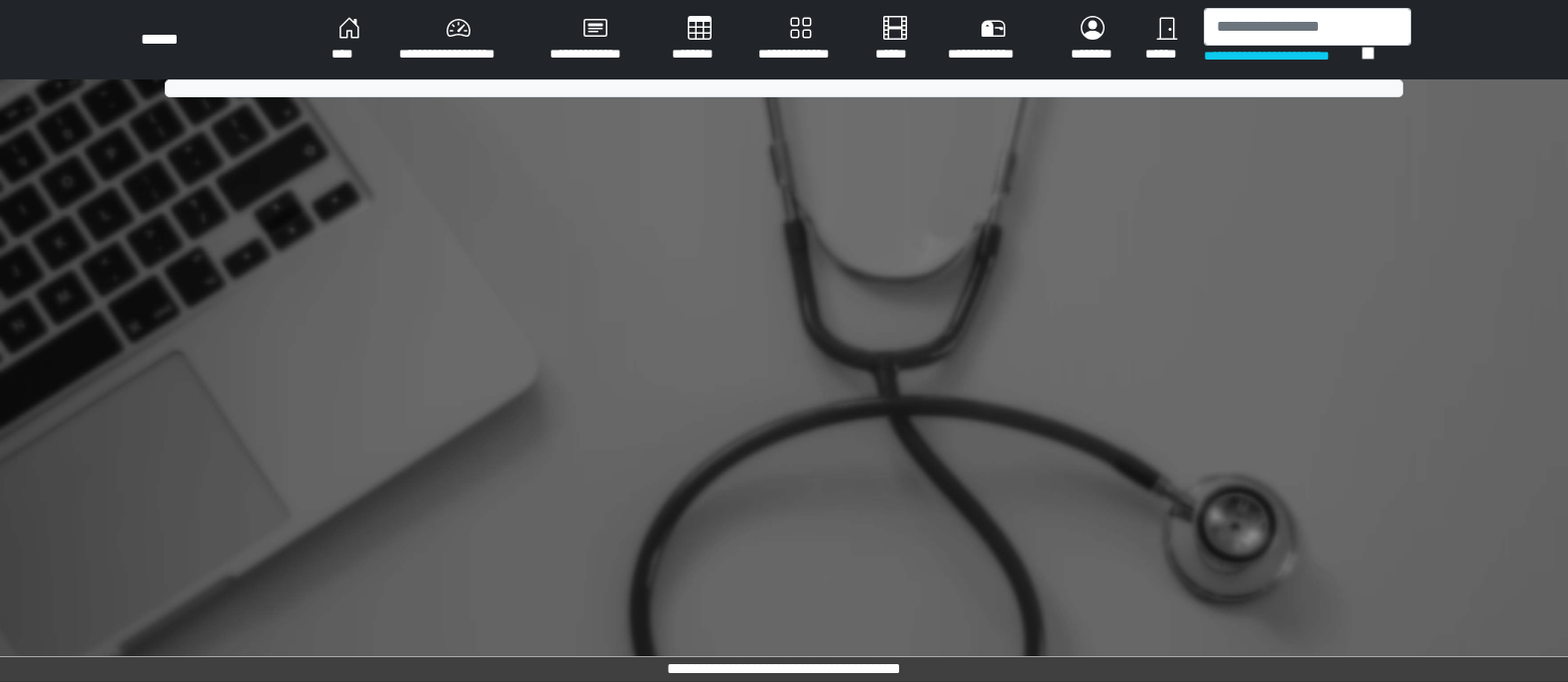 click on "********" at bounding box center (699, 40) 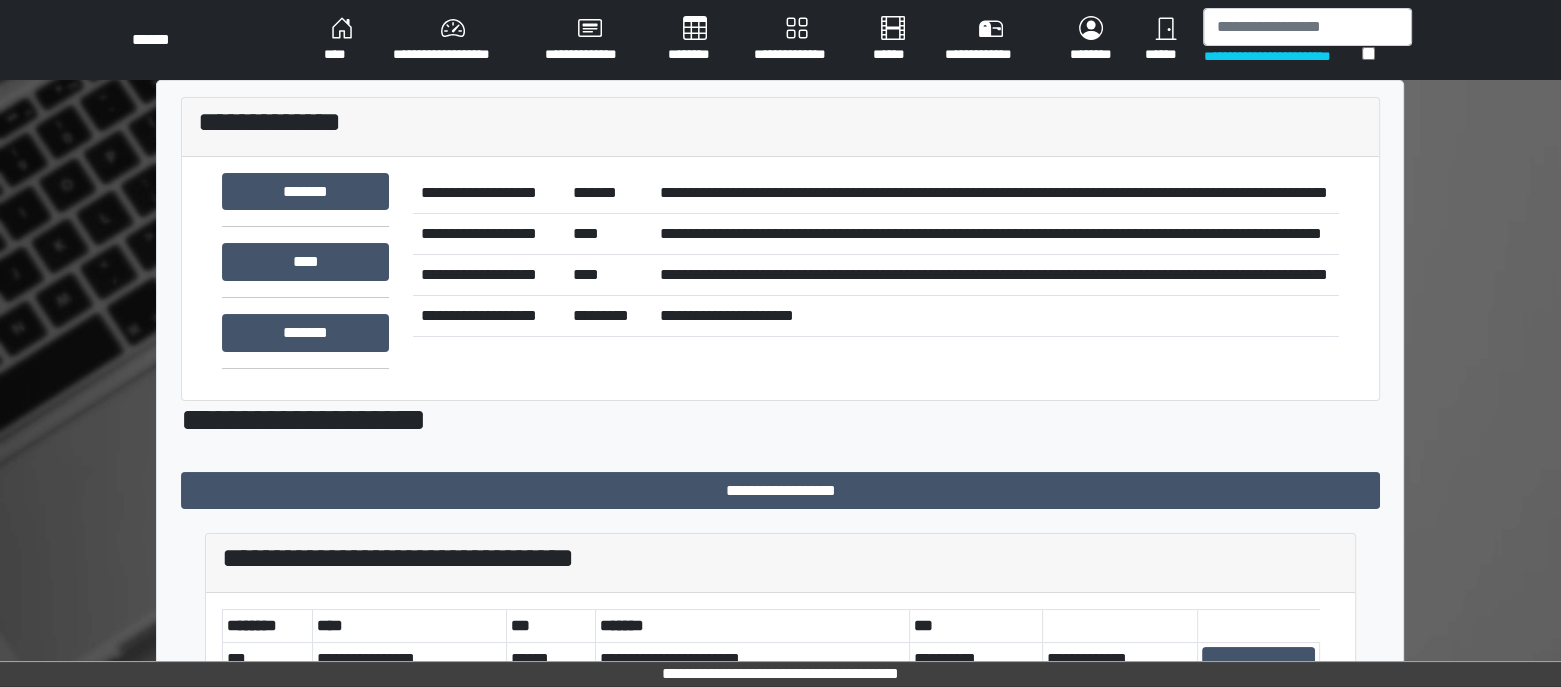 click on "********" at bounding box center (695, 40) 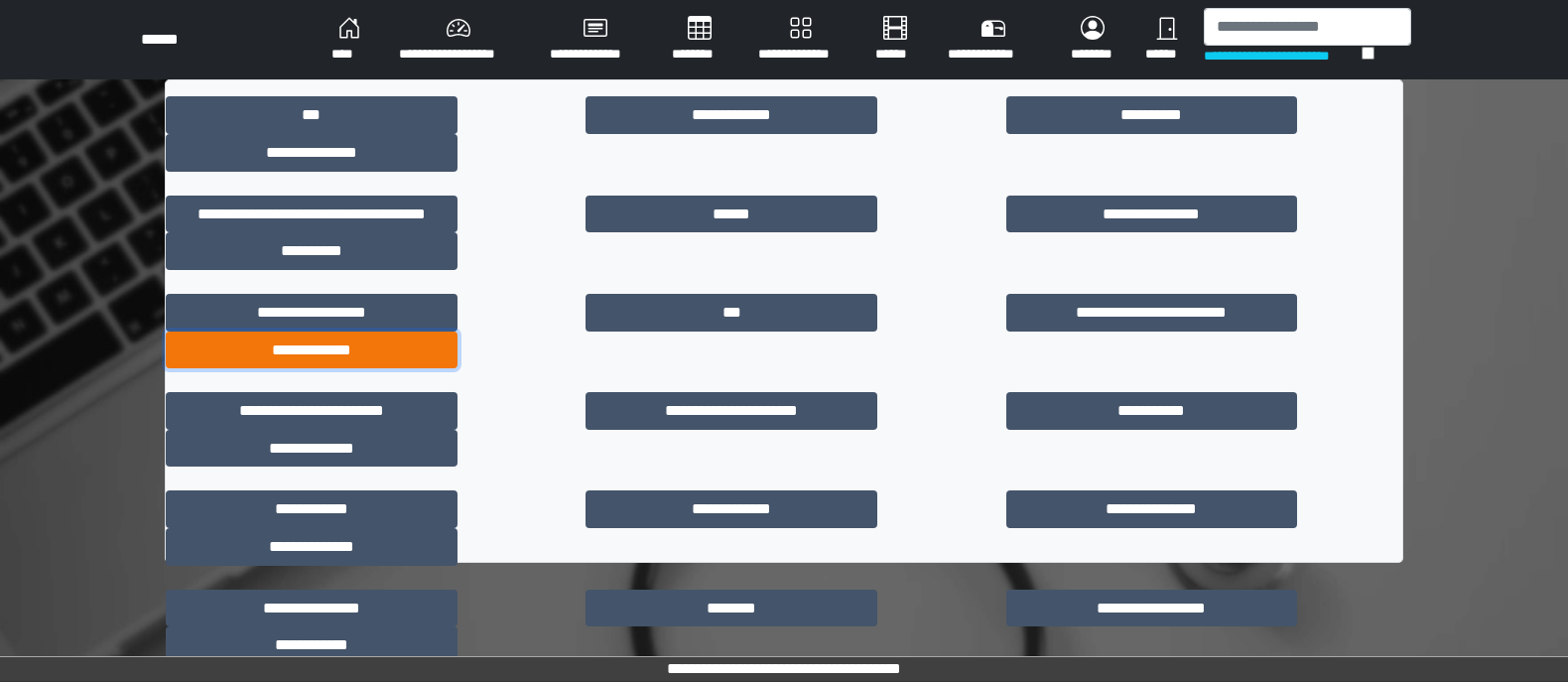 drag, startPoint x: 1191, startPoint y: 235, endPoint x: 1187, endPoint y: 245, distance: 10.77033 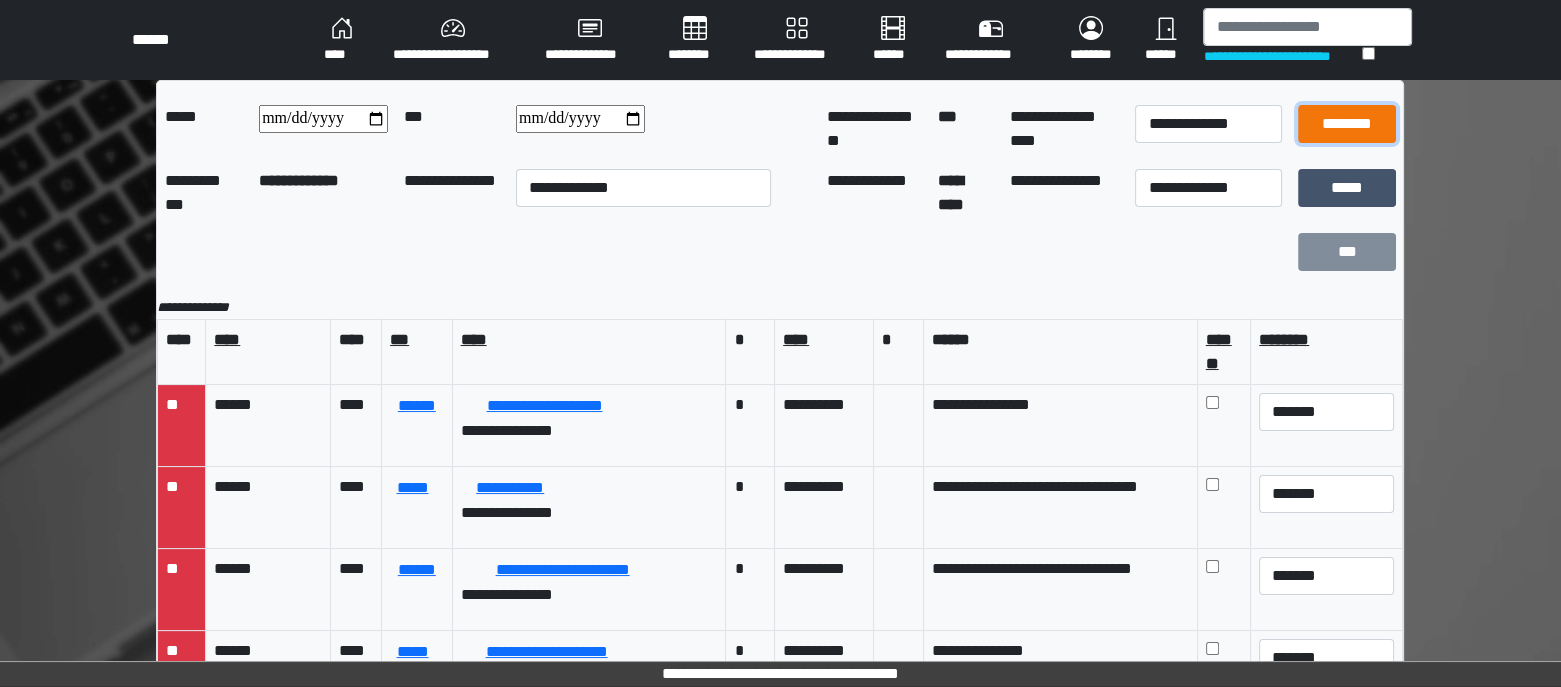 click on "********" at bounding box center [1347, 124] 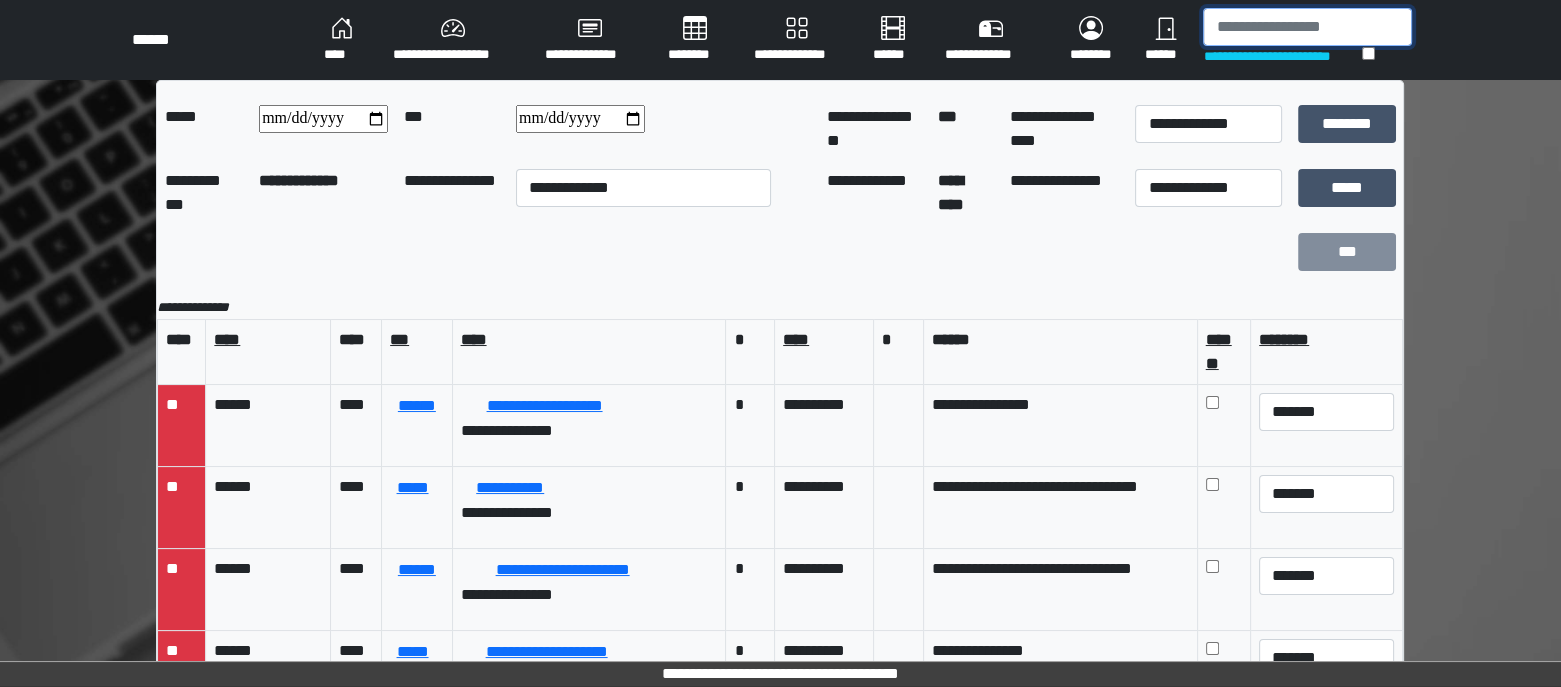 click at bounding box center (1307, 27) 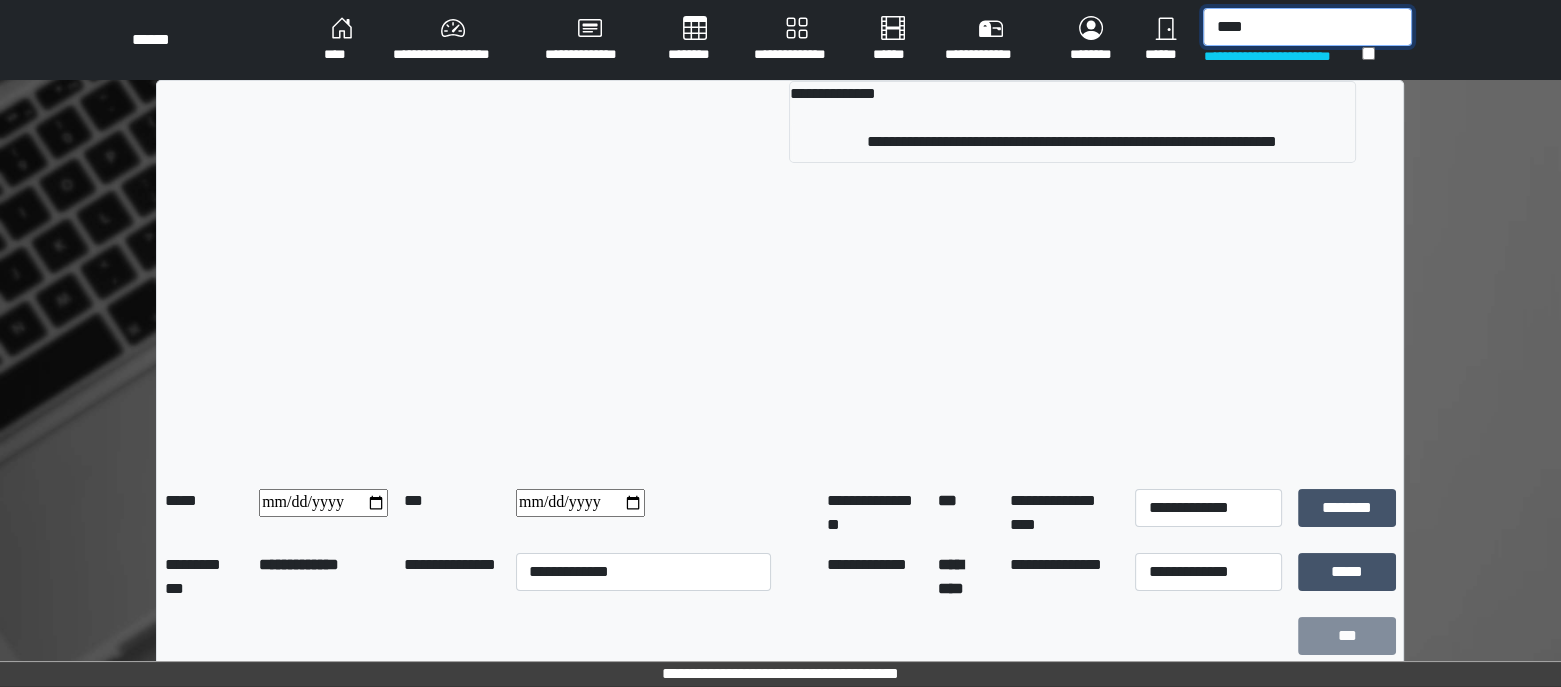 type on "****" 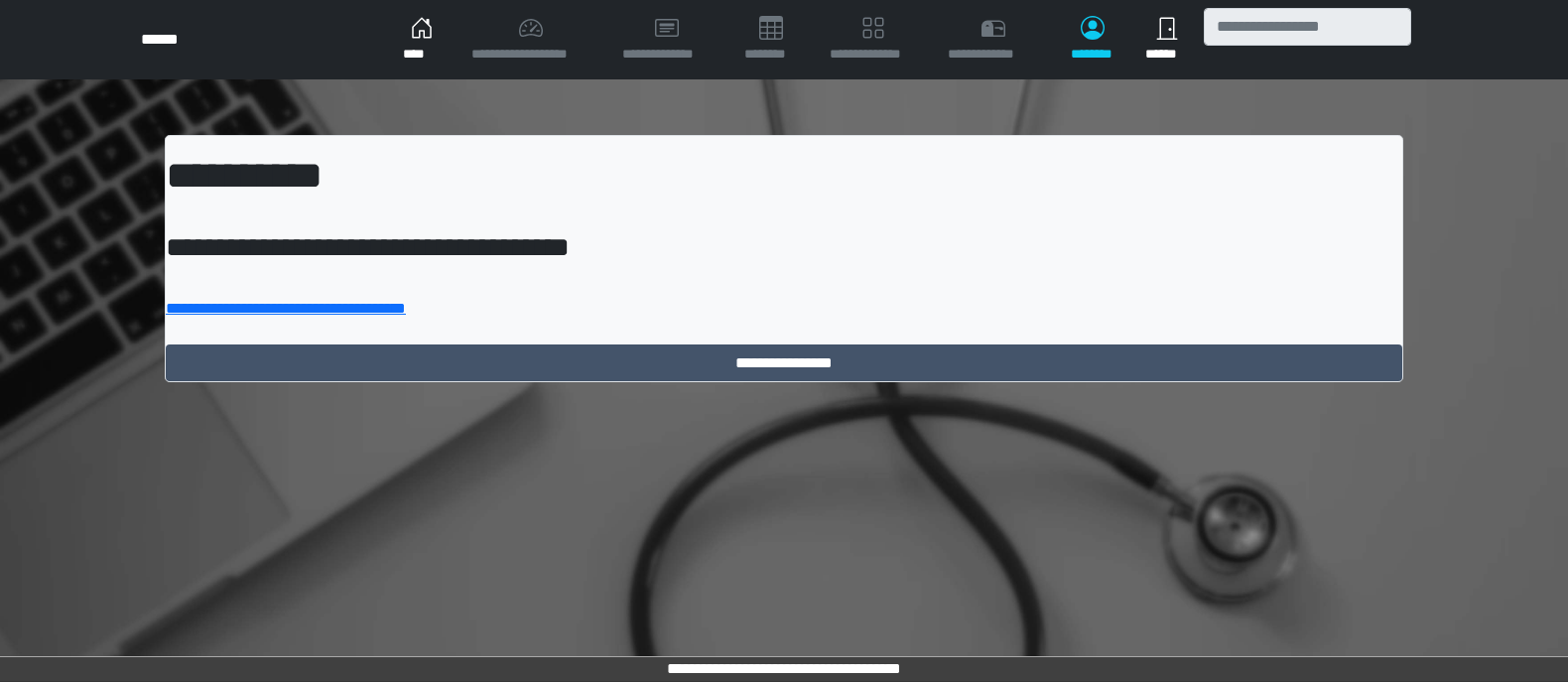 scroll, scrollTop: 0, scrollLeft: 0, axis: both 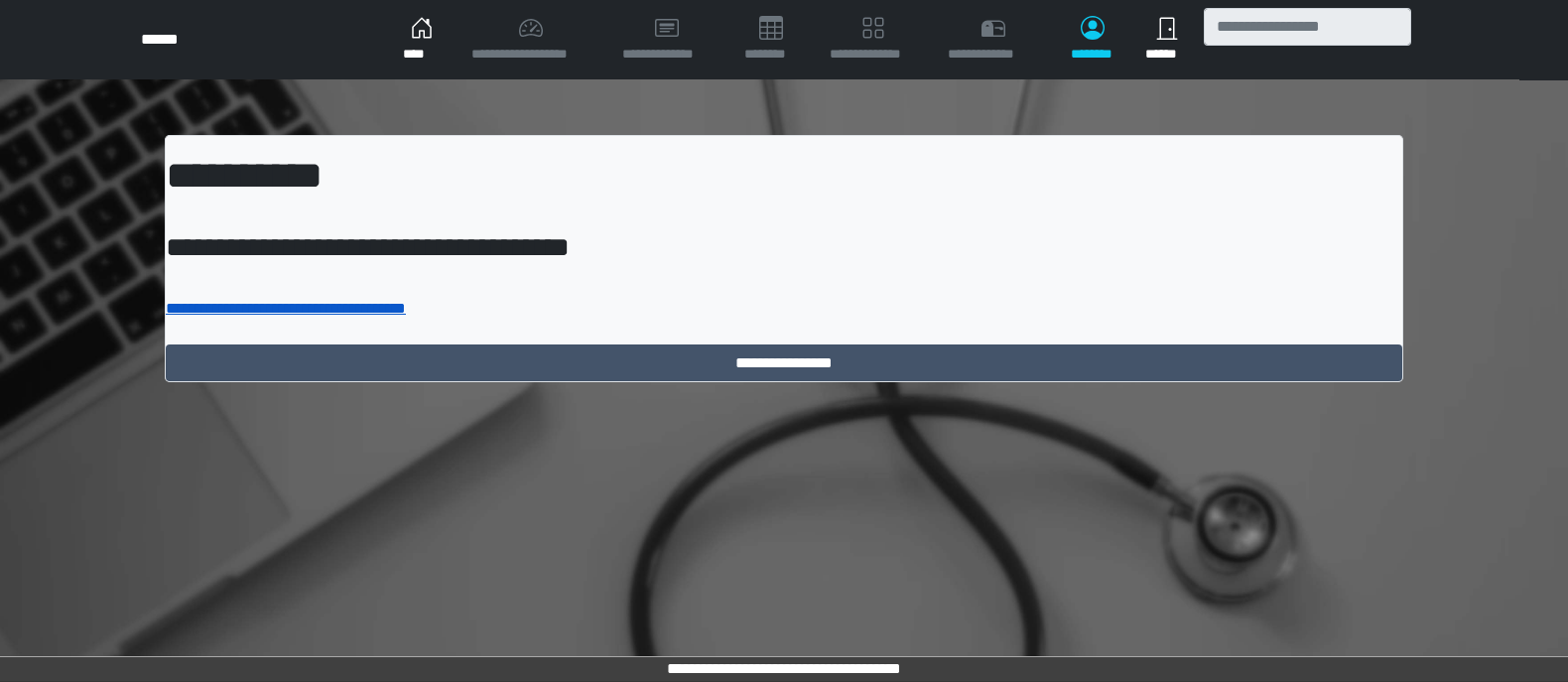 click on "**********" at bounding box center [286, 308] 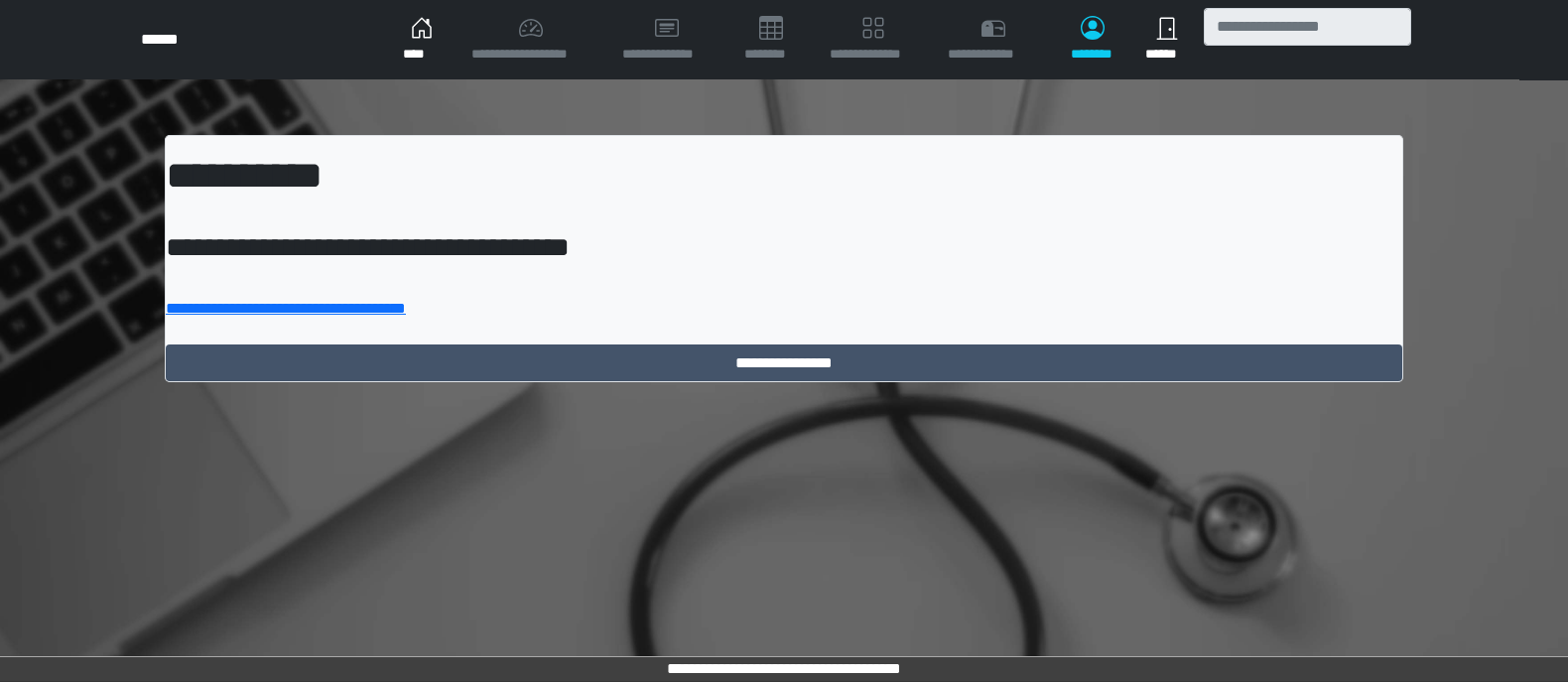 click on "****" at bounding box center [421, 40] 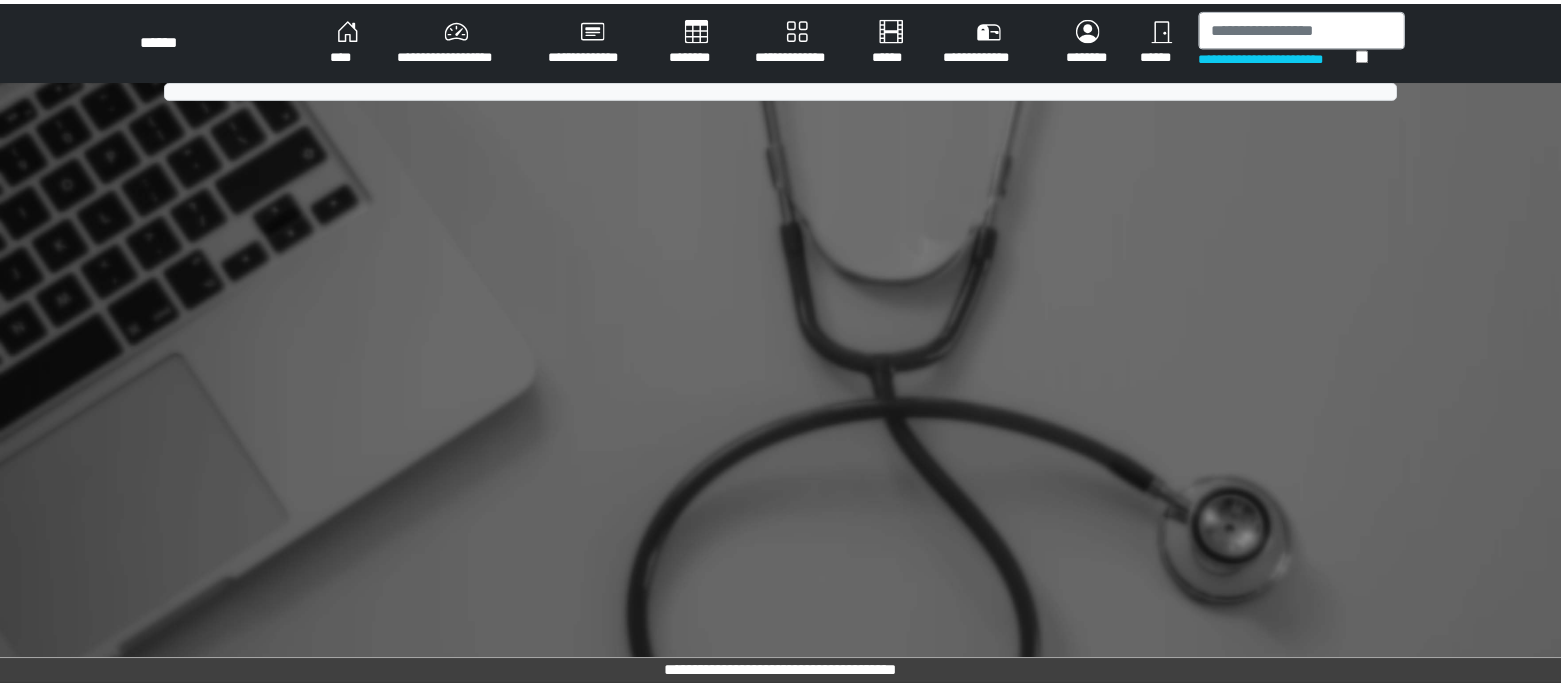 scroll, scrollTop: 0, scrollLeft: 0, axis: both 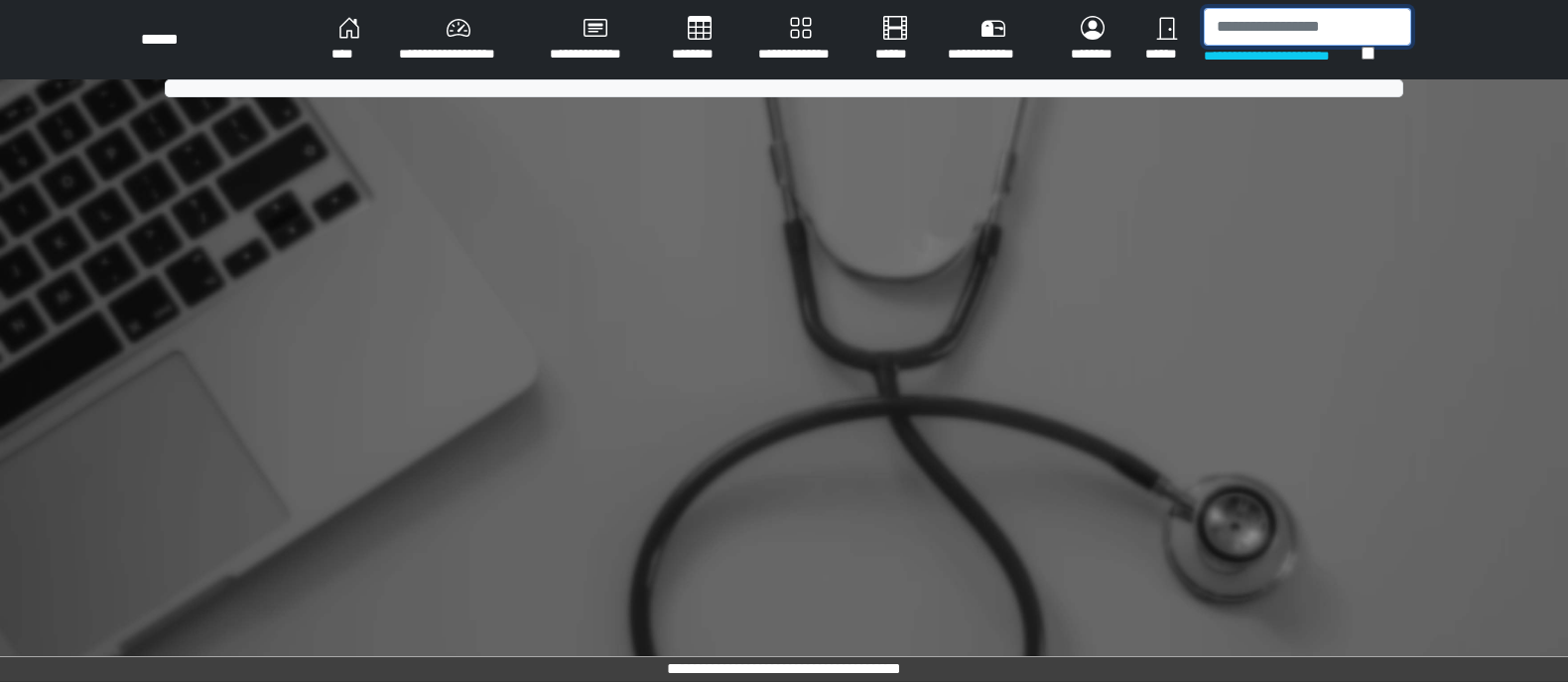 click at bounding box center [1307, 27] 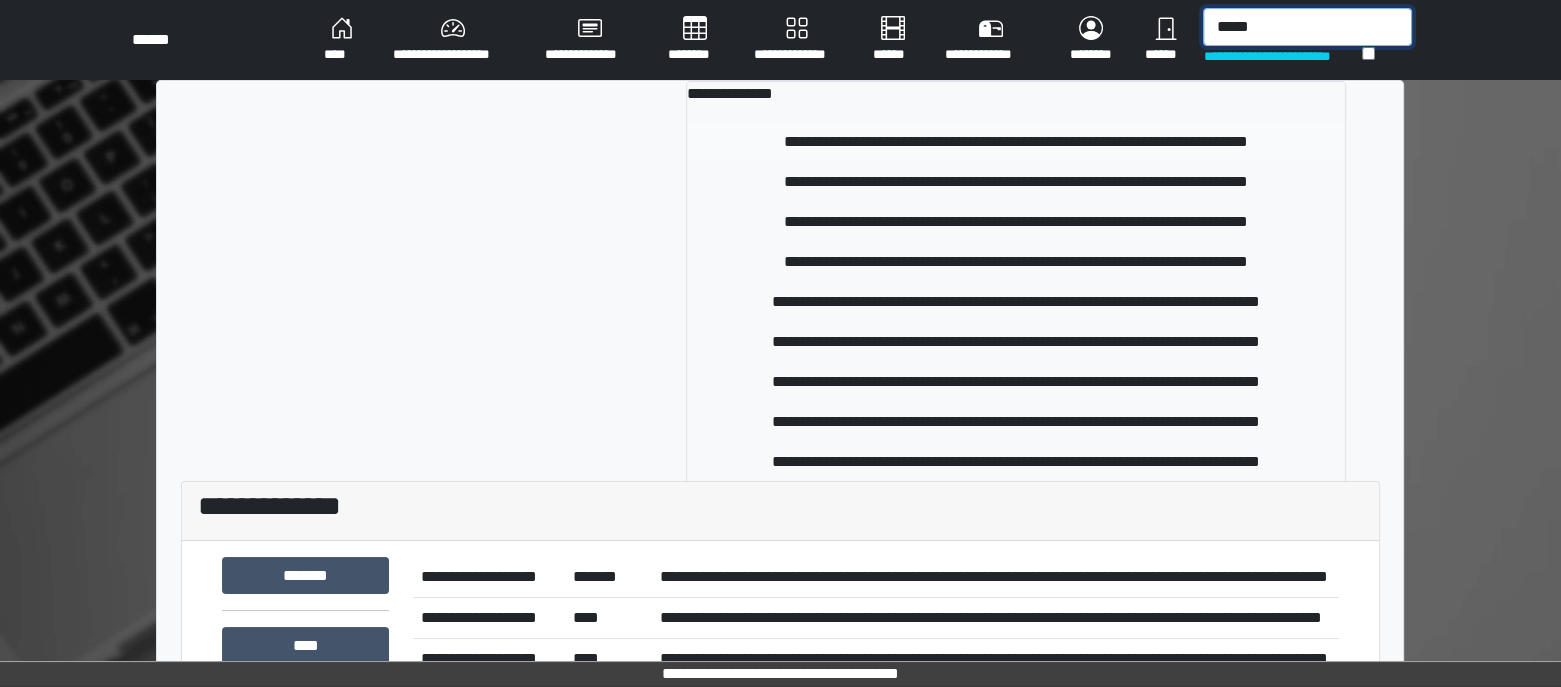 type on "*****" 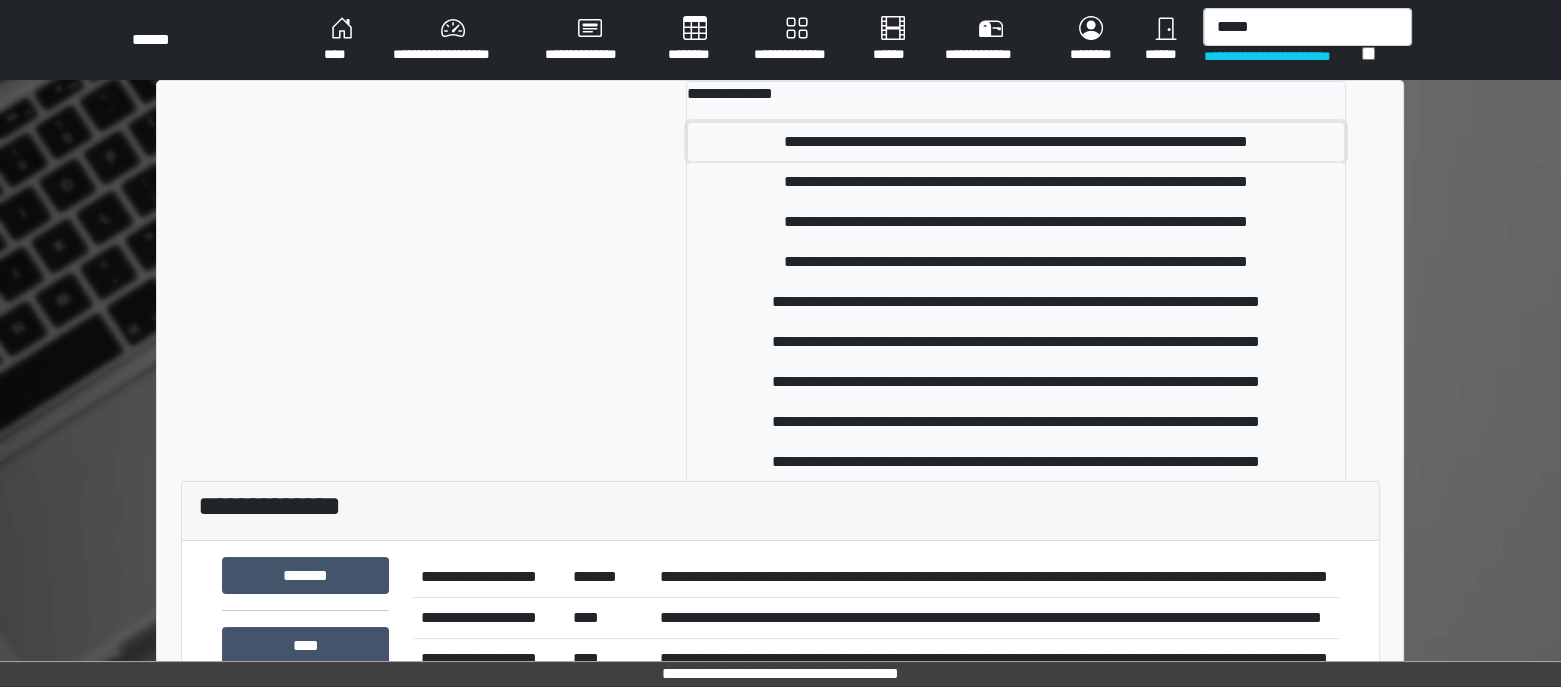 click on "**********" at bounding box center (1016, 142) 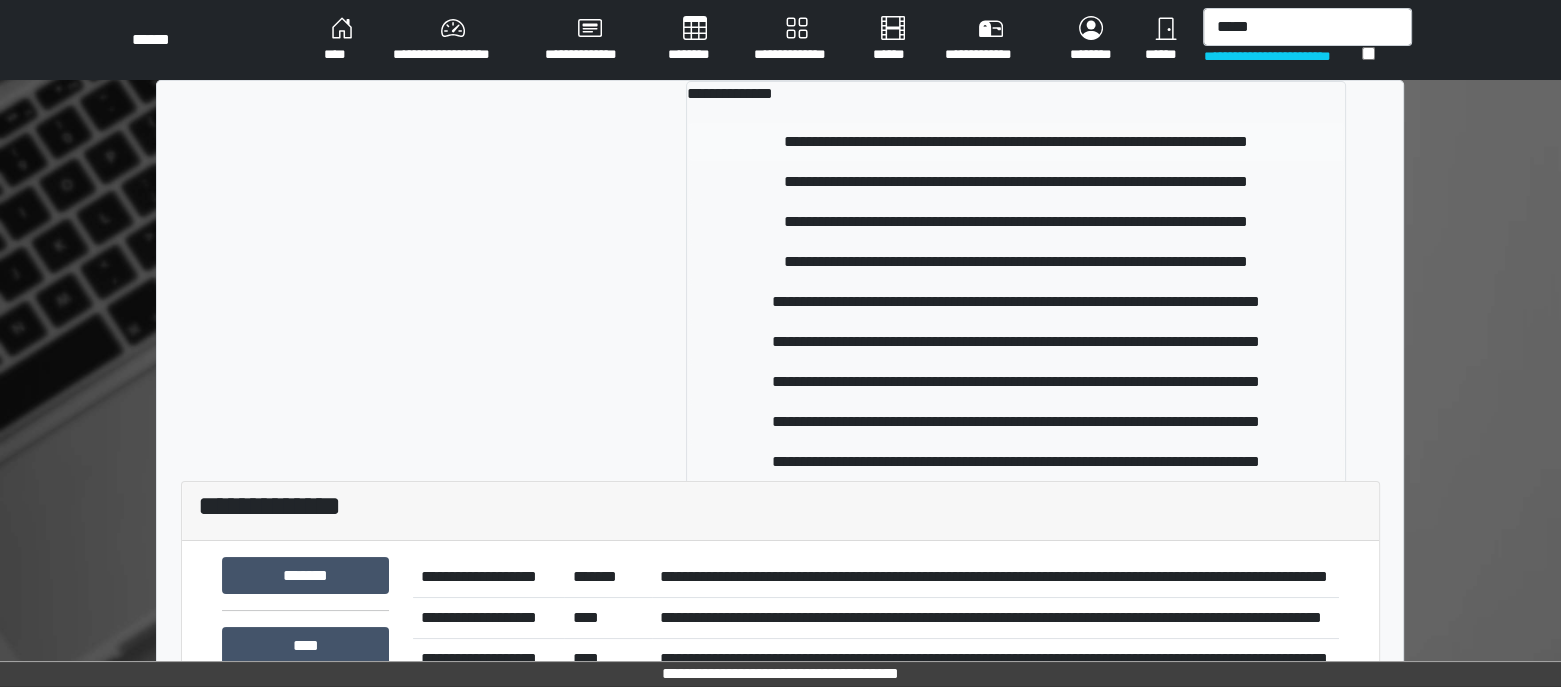 type 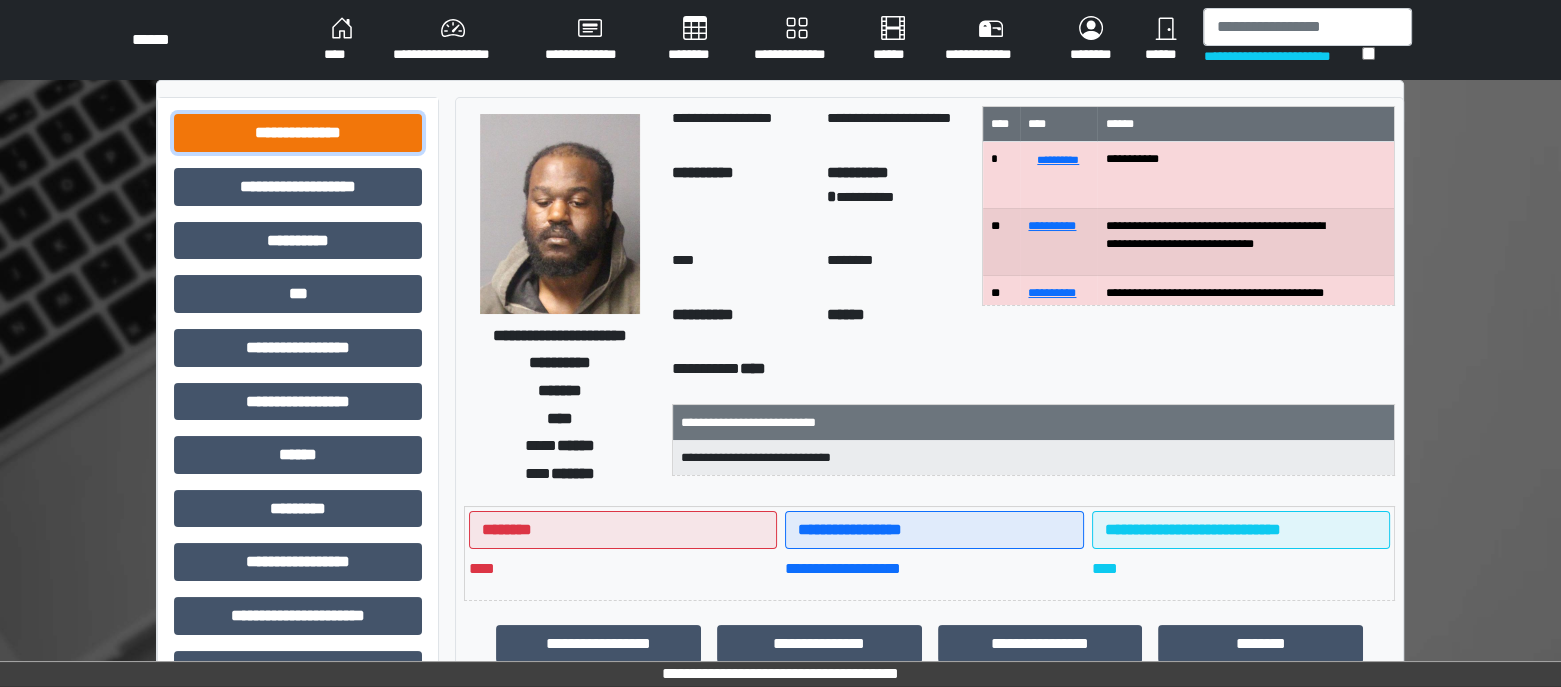 click on "**********" at bounding box center [298, 133] 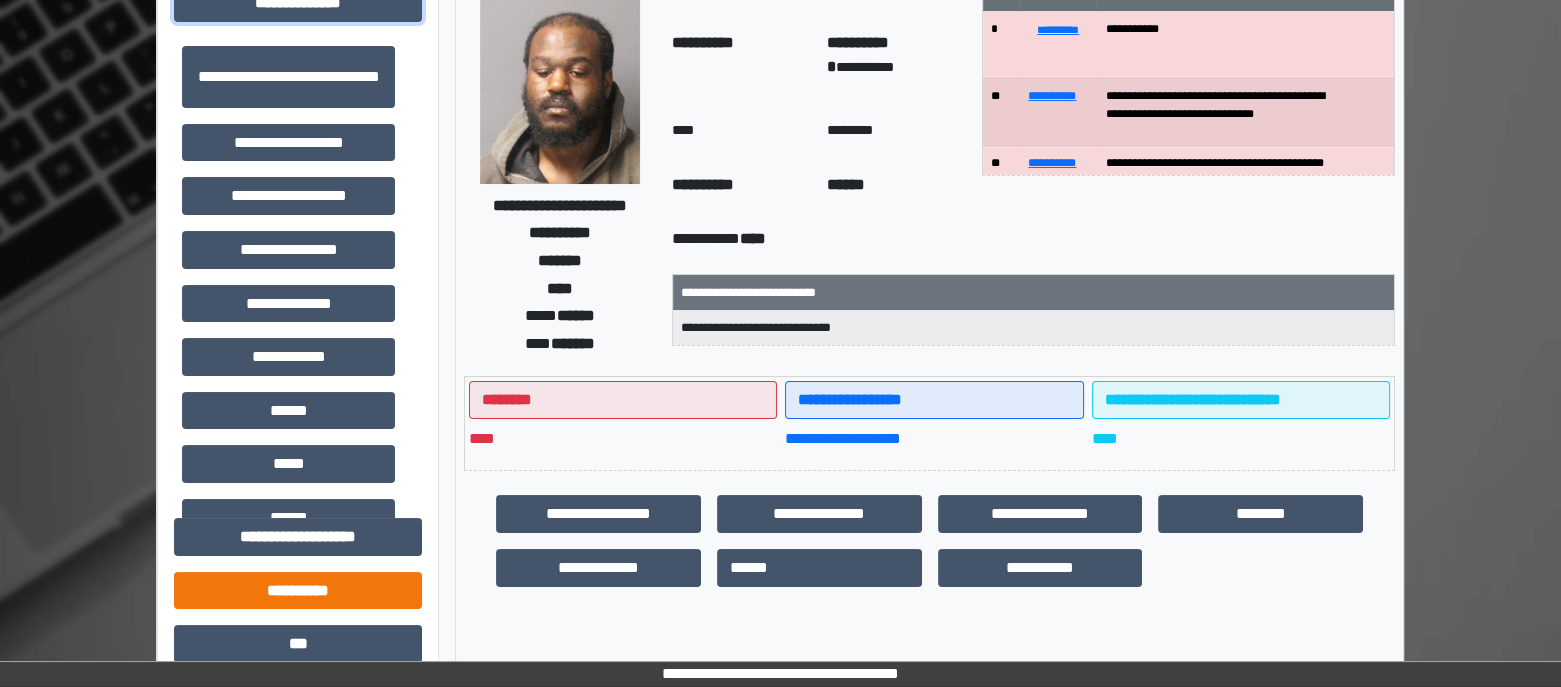 scroll, scrollTop: 375, scrollLeft: 0, axis: vertical 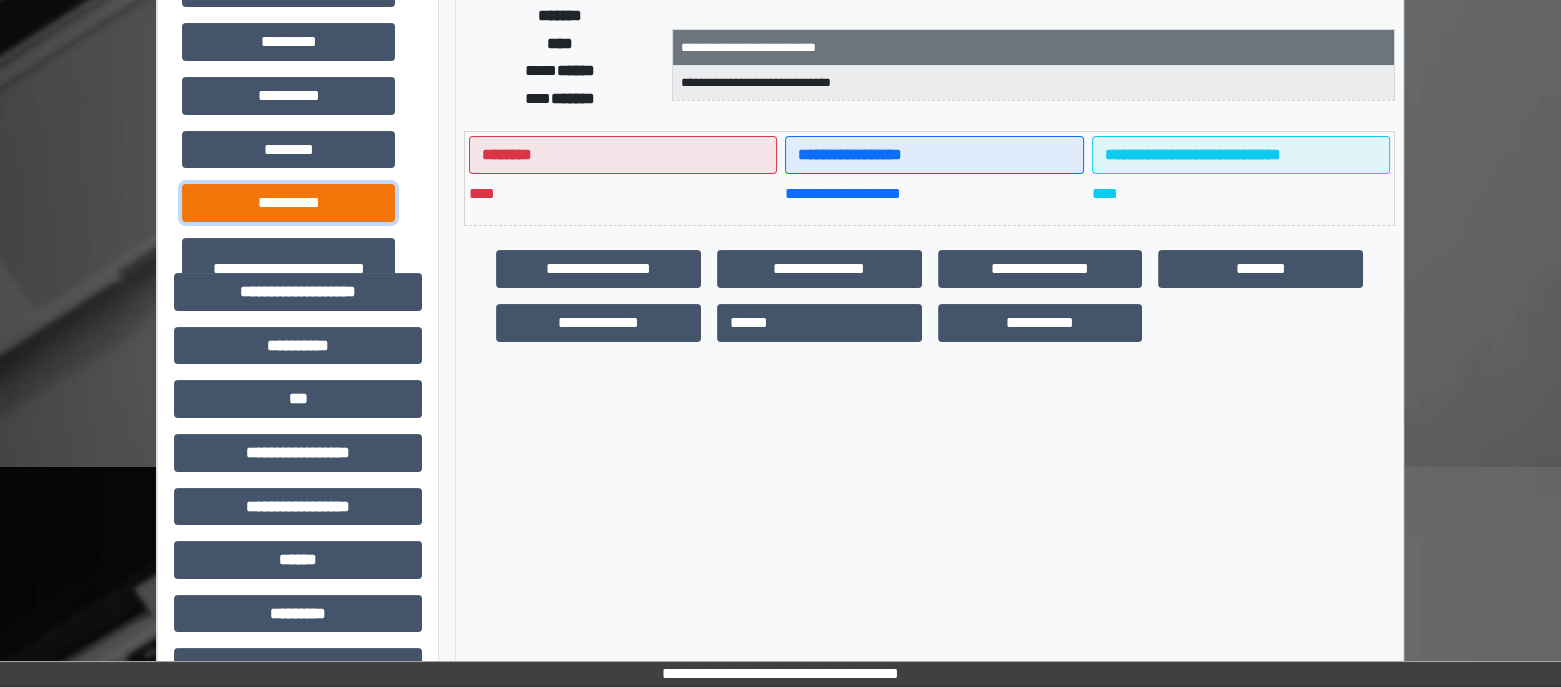 click on "**********" at bounding box center (288, 203) 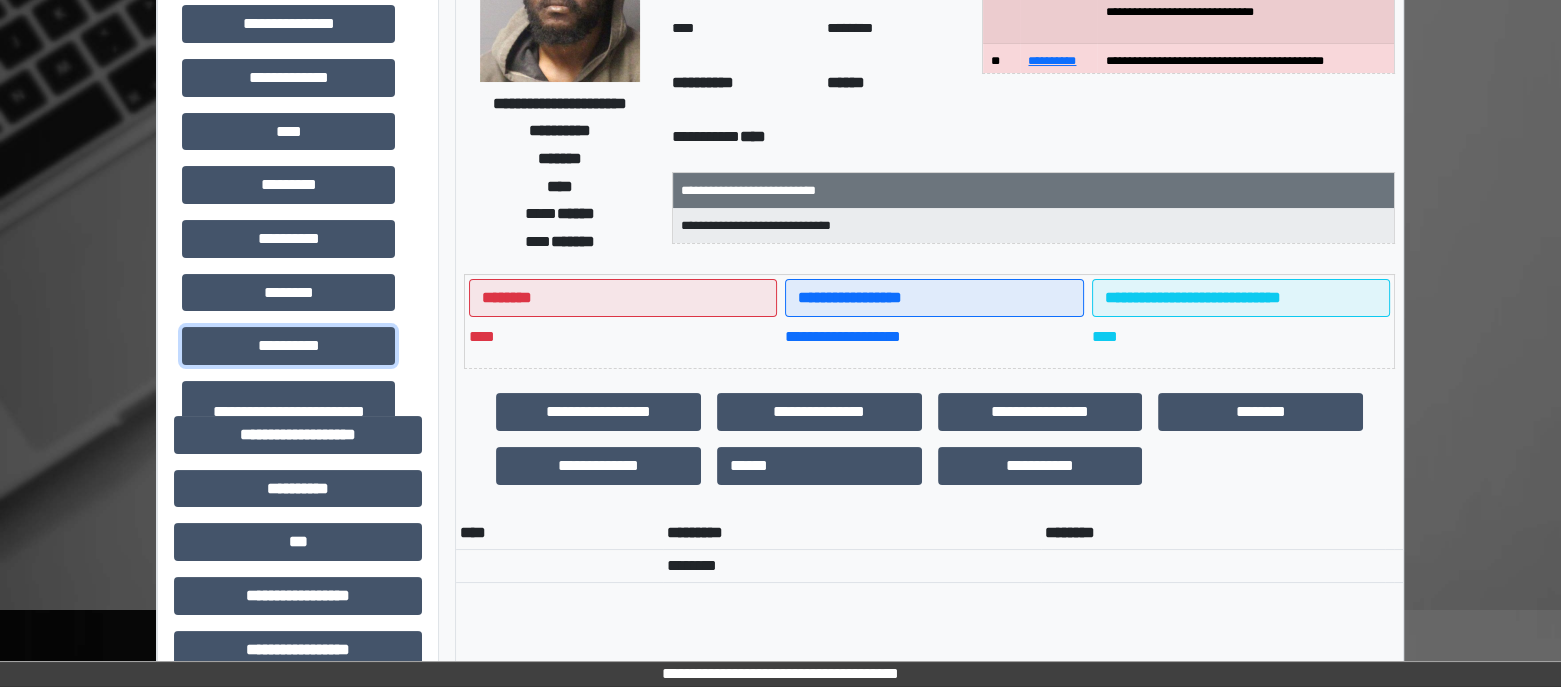 scroll, scrollTop: 0, scrollLeft: 0, axis: both 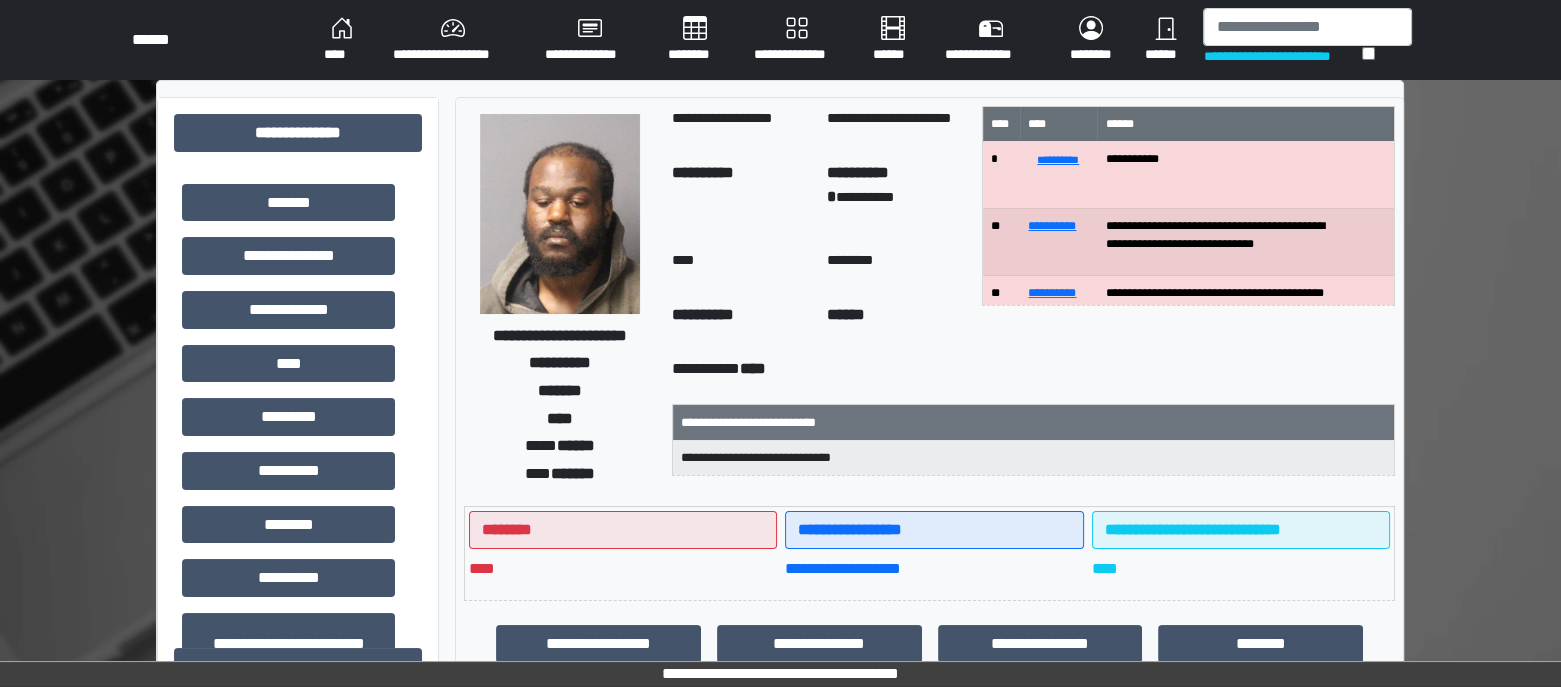 click on "********" at bounding box center (695, 40) 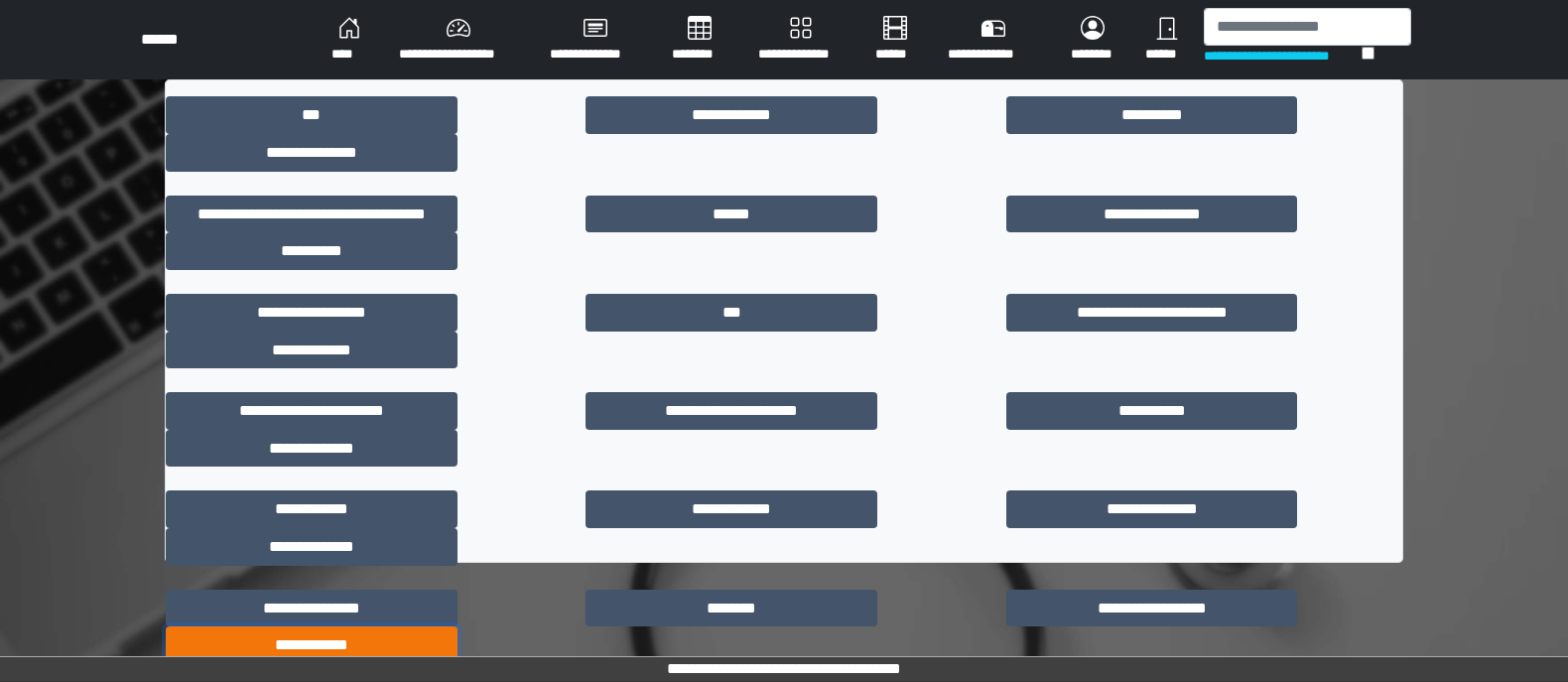 click on "**********" at bounding box center (312, 645) 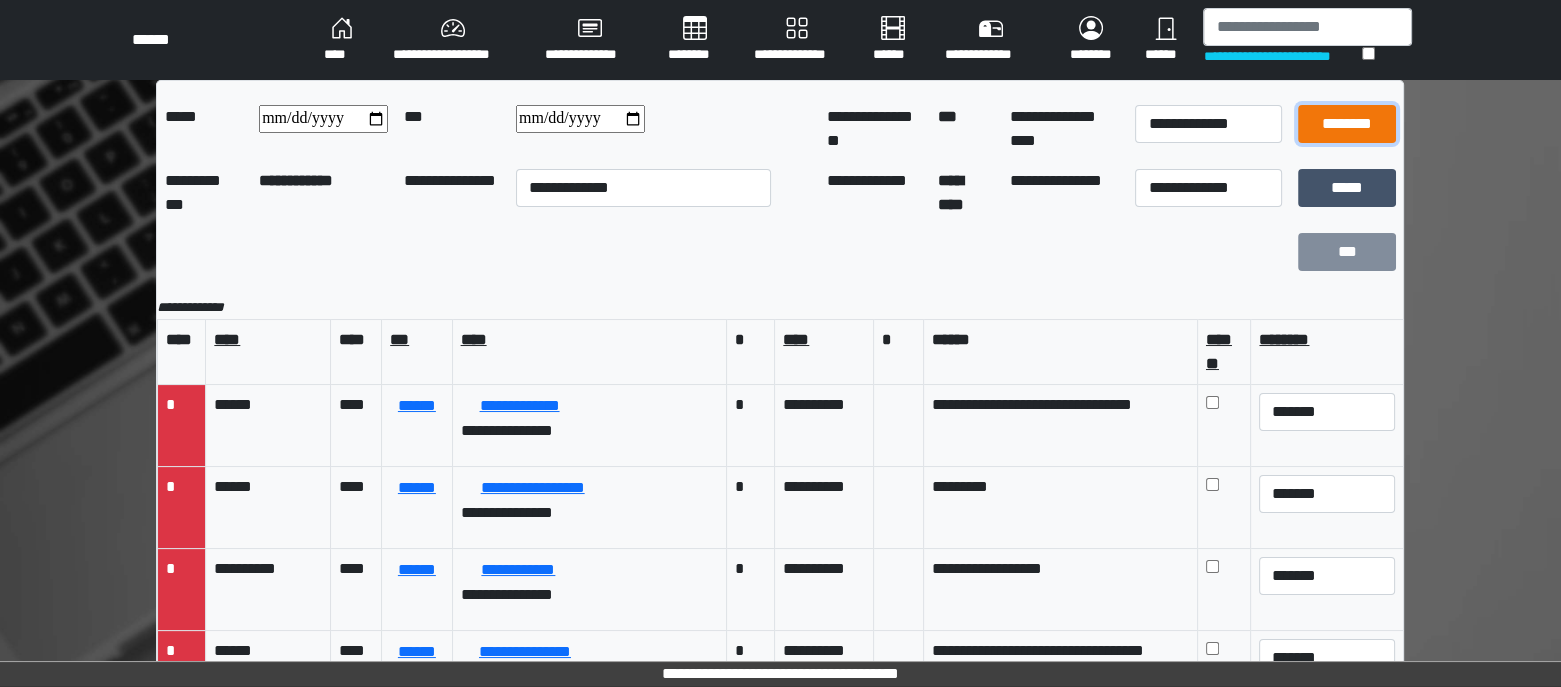 click on "********" at bounding box center (1347, 124) 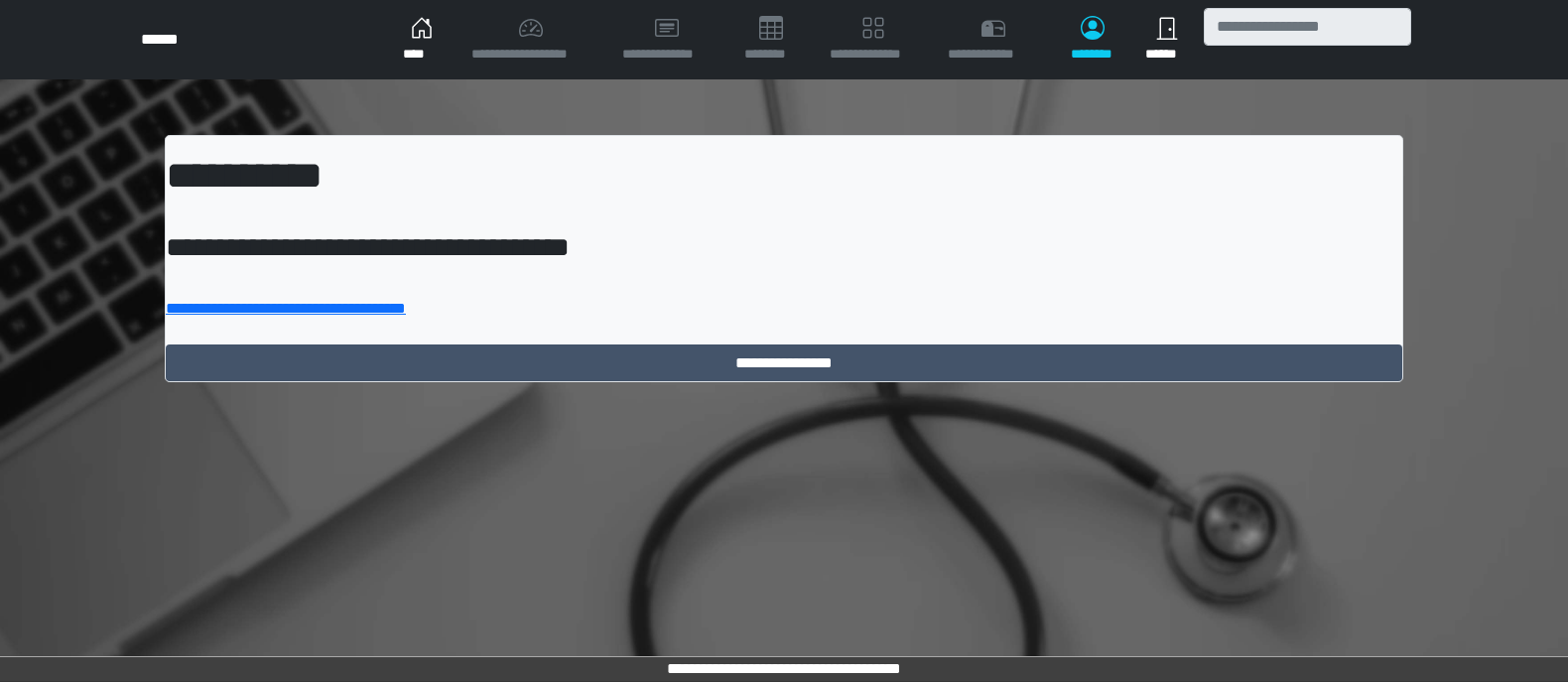 scroll, scrollTop: 0, scrollLeft: 0, axis: both 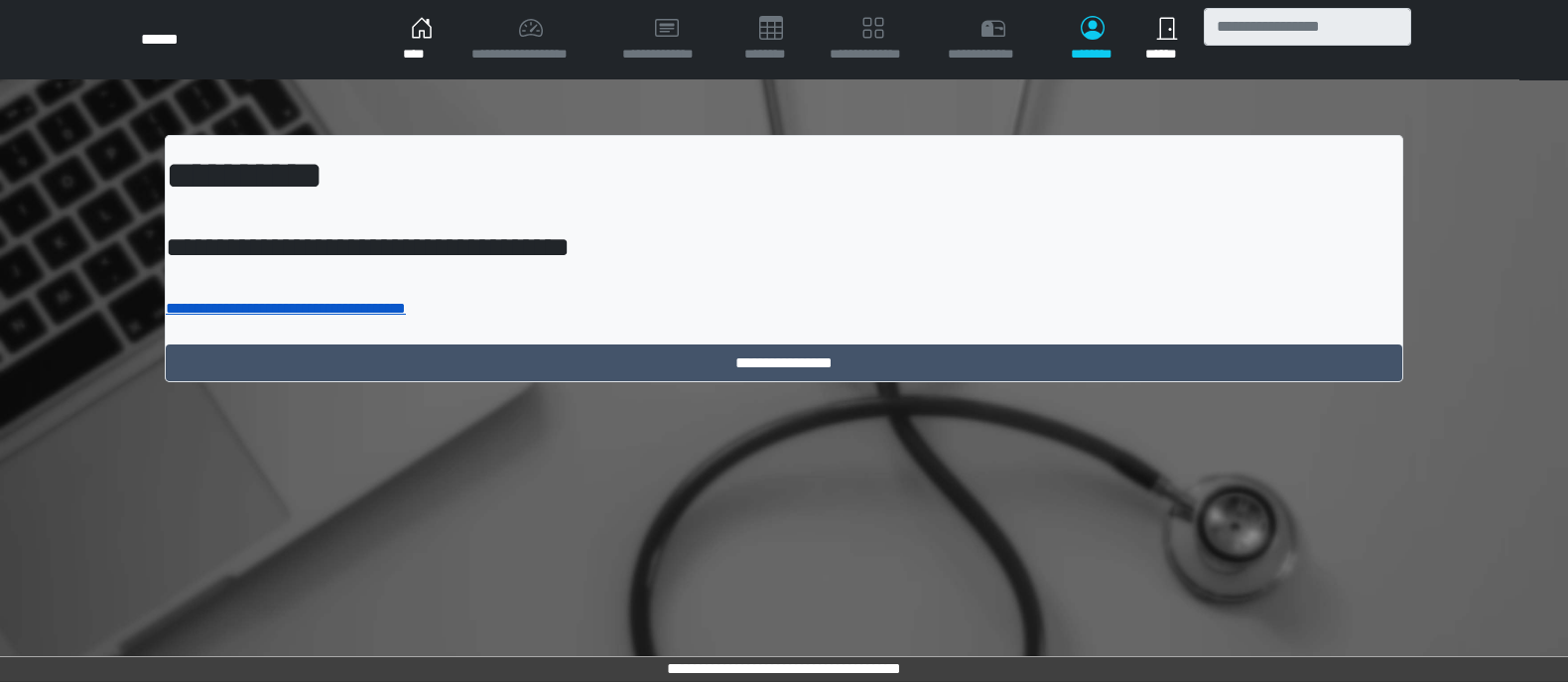 click on "**********" at bounding box center (286, 308) 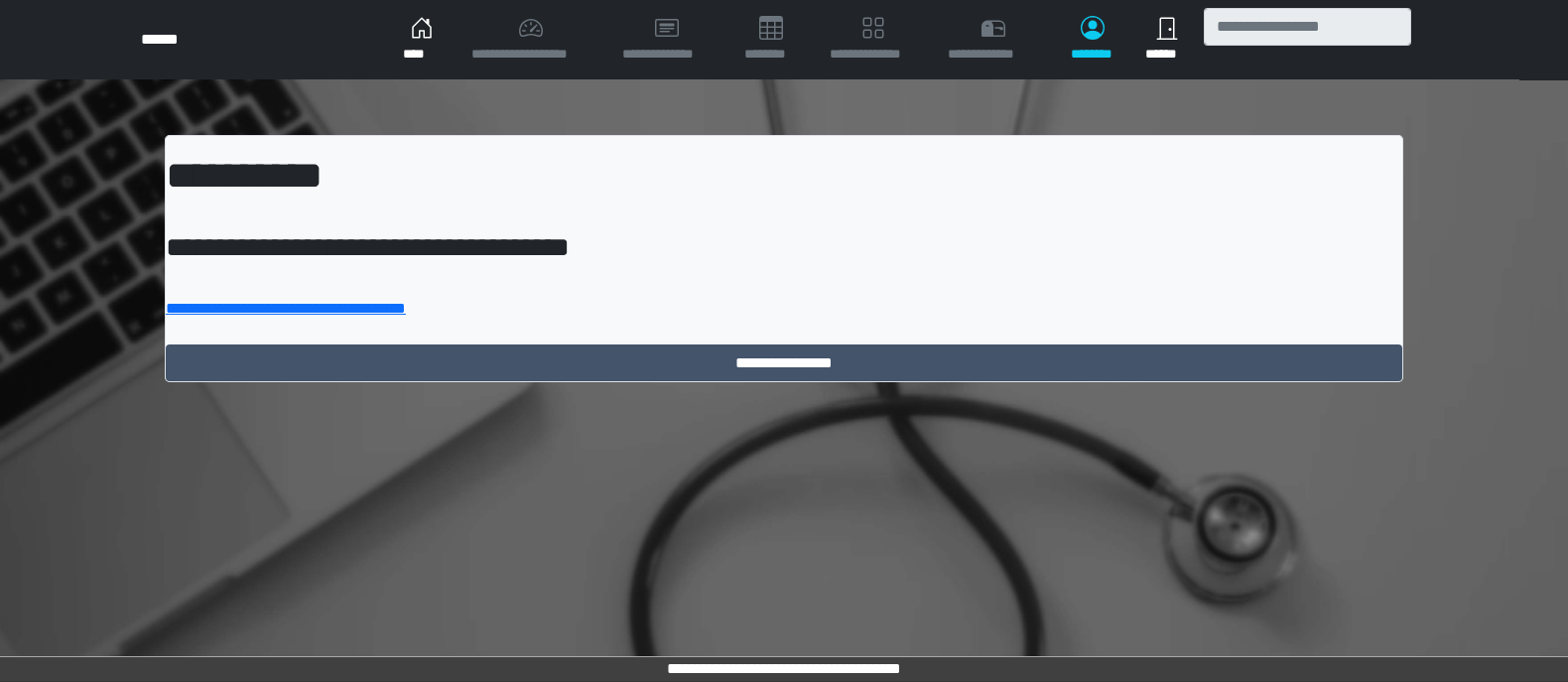 click on "****" at bounding box center [421, 40] 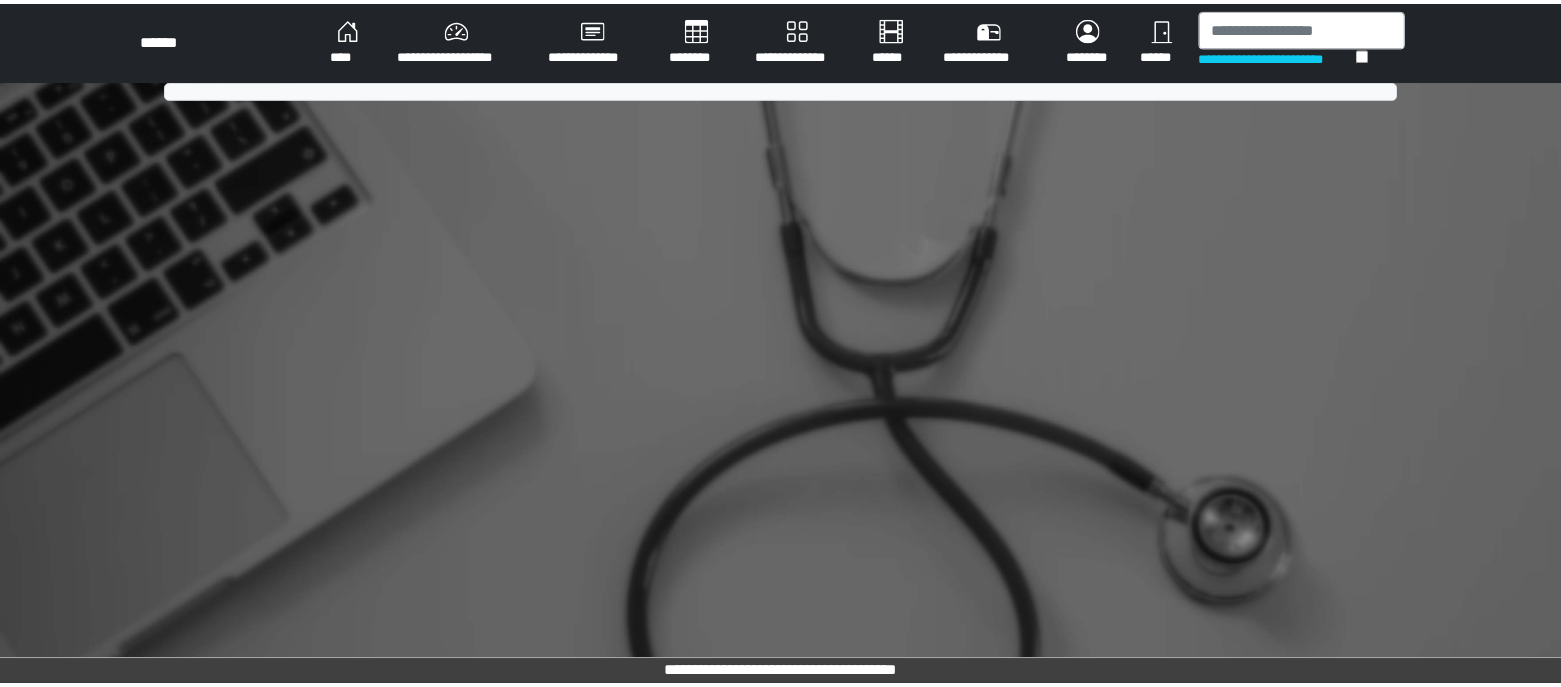 scroll, scrollTop: 0, scrollLeft: 0, axis: both 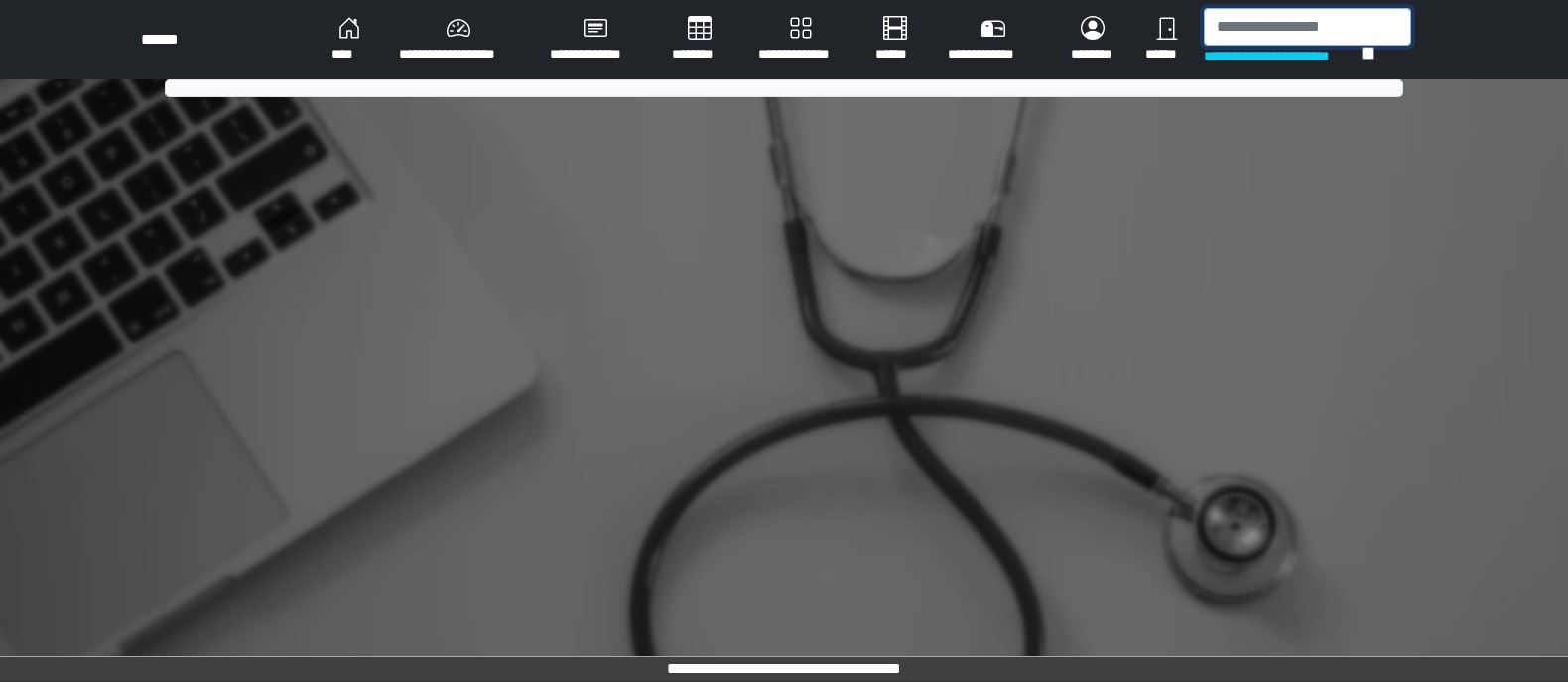 click at bounding box center [1307, 27] 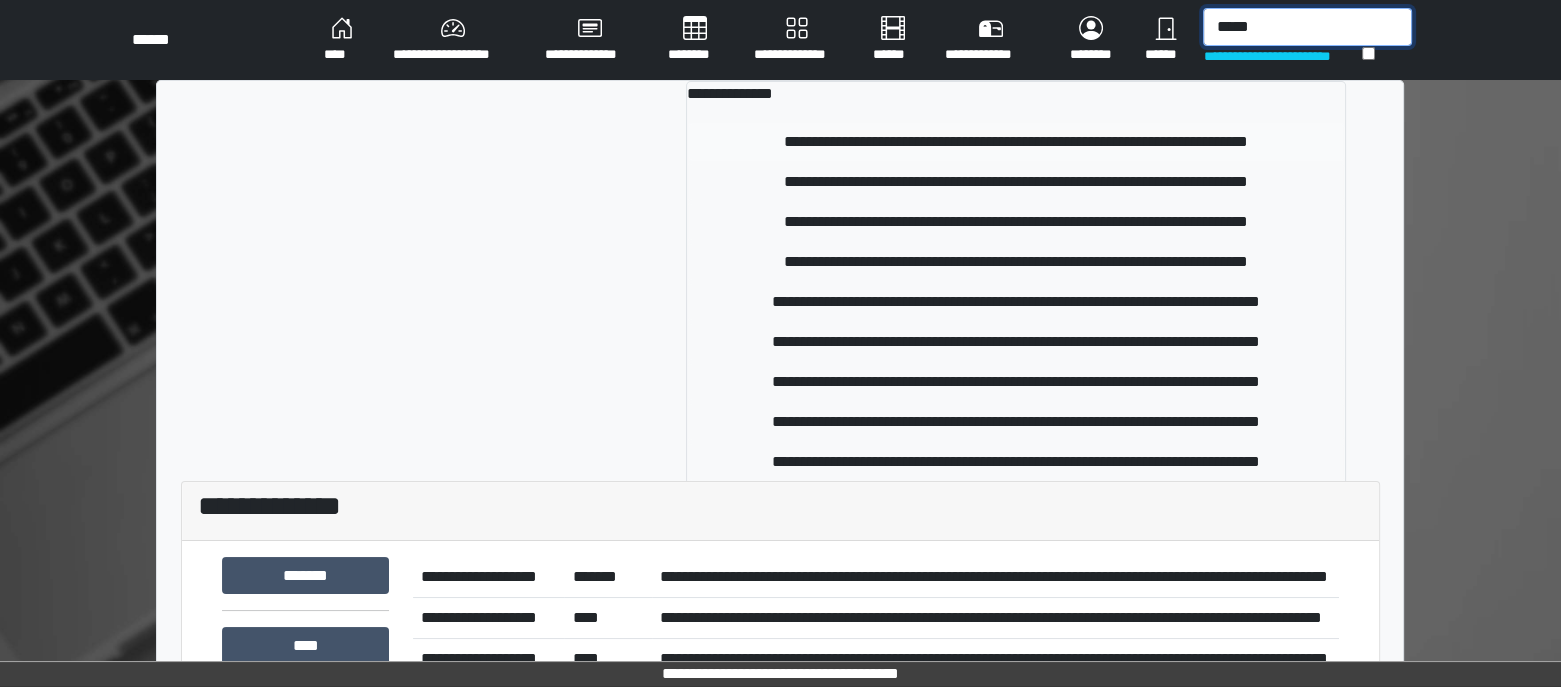 type on "*****" 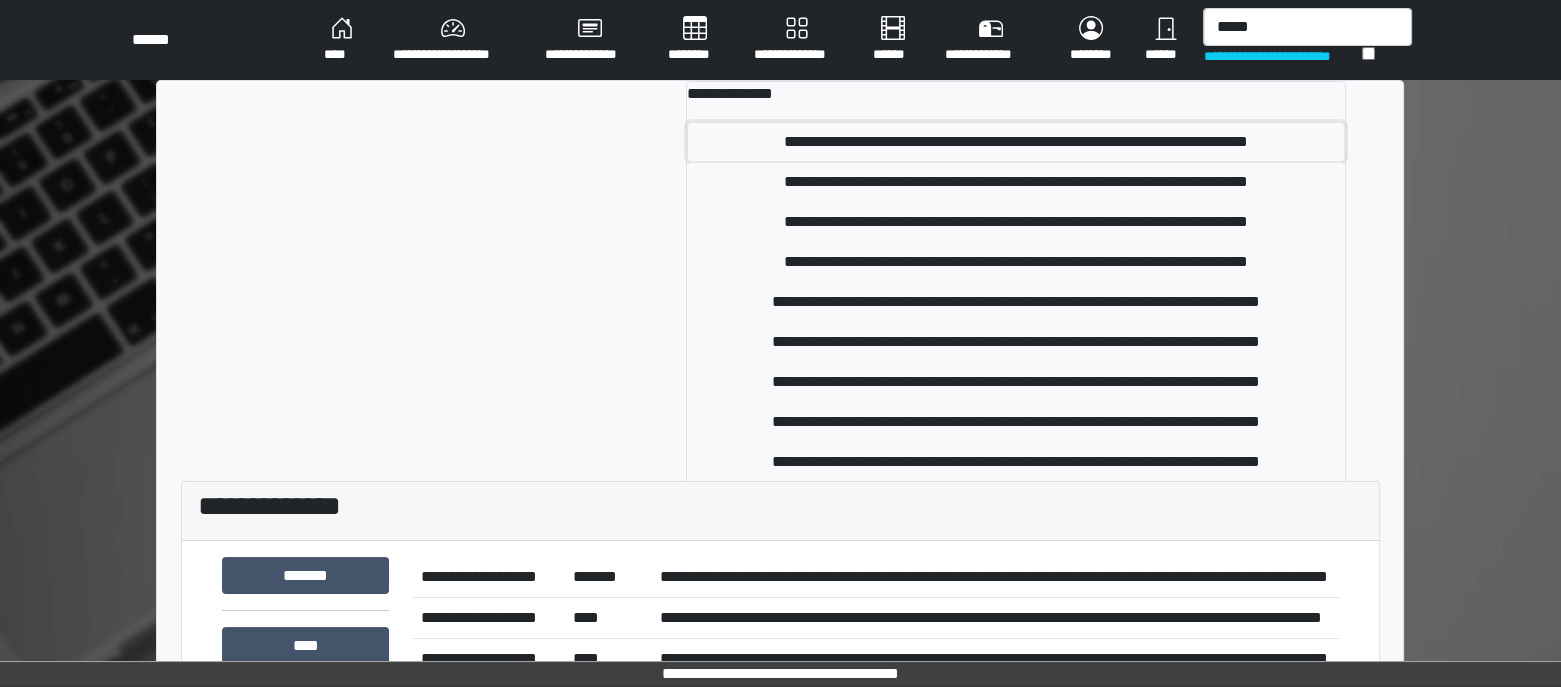 click on "**********" at bounding box center (1016, 142) 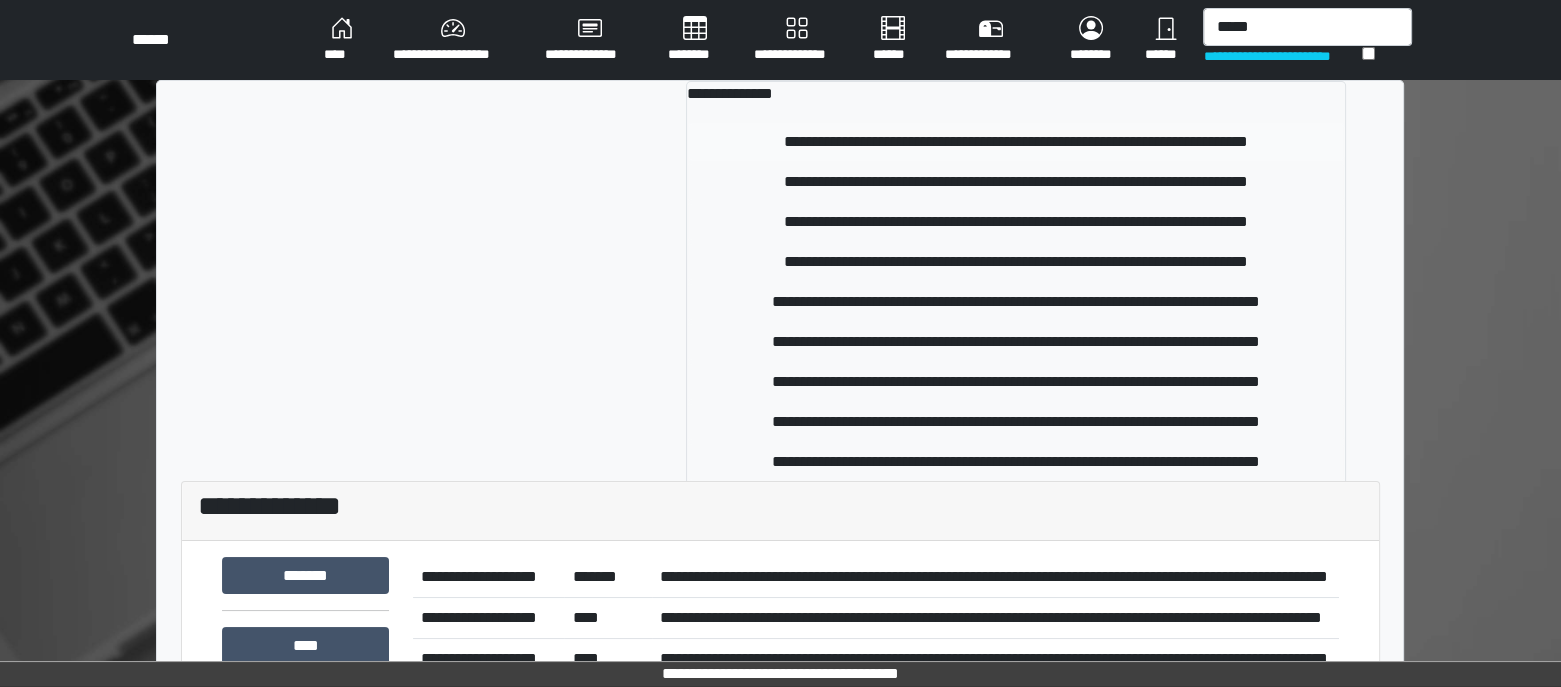 type 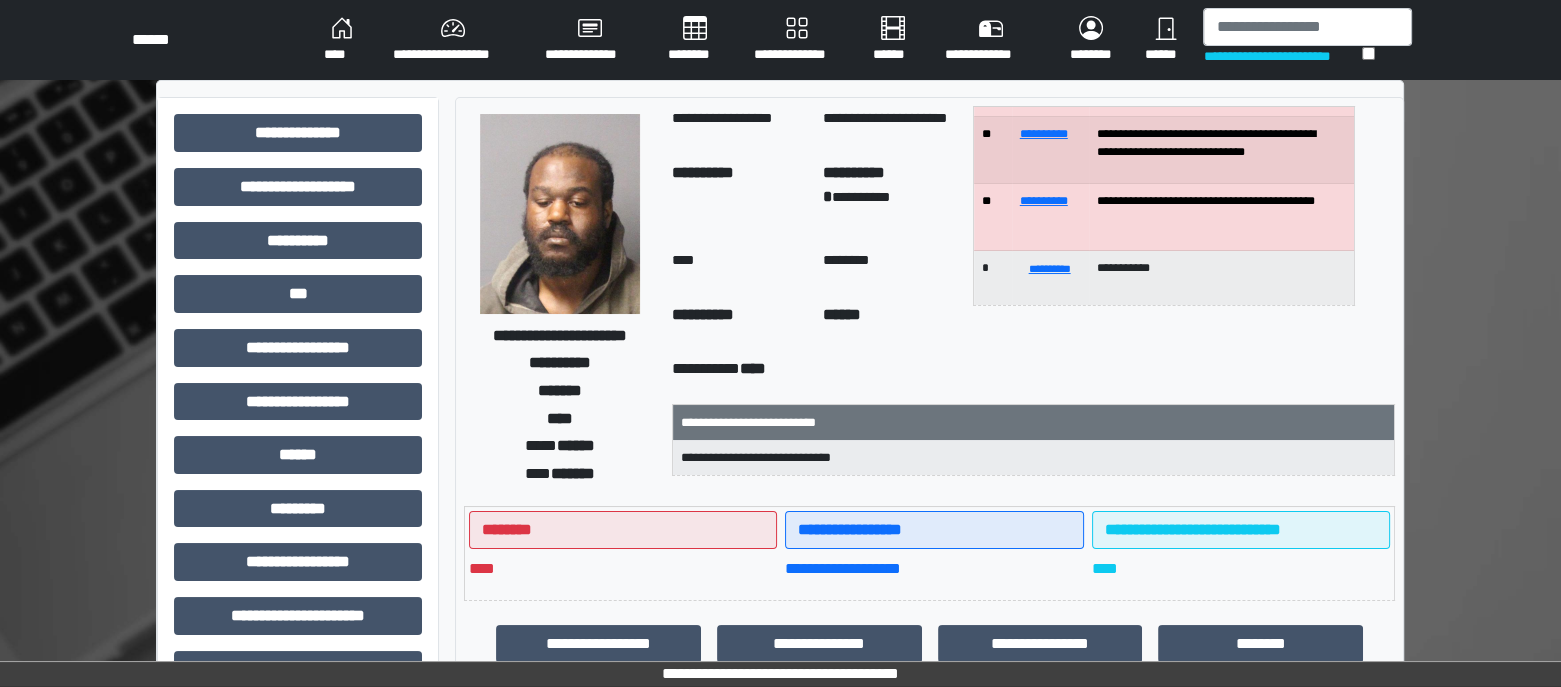scroll, scrollTop: 186, scrollLeft: 0, axis: vertical 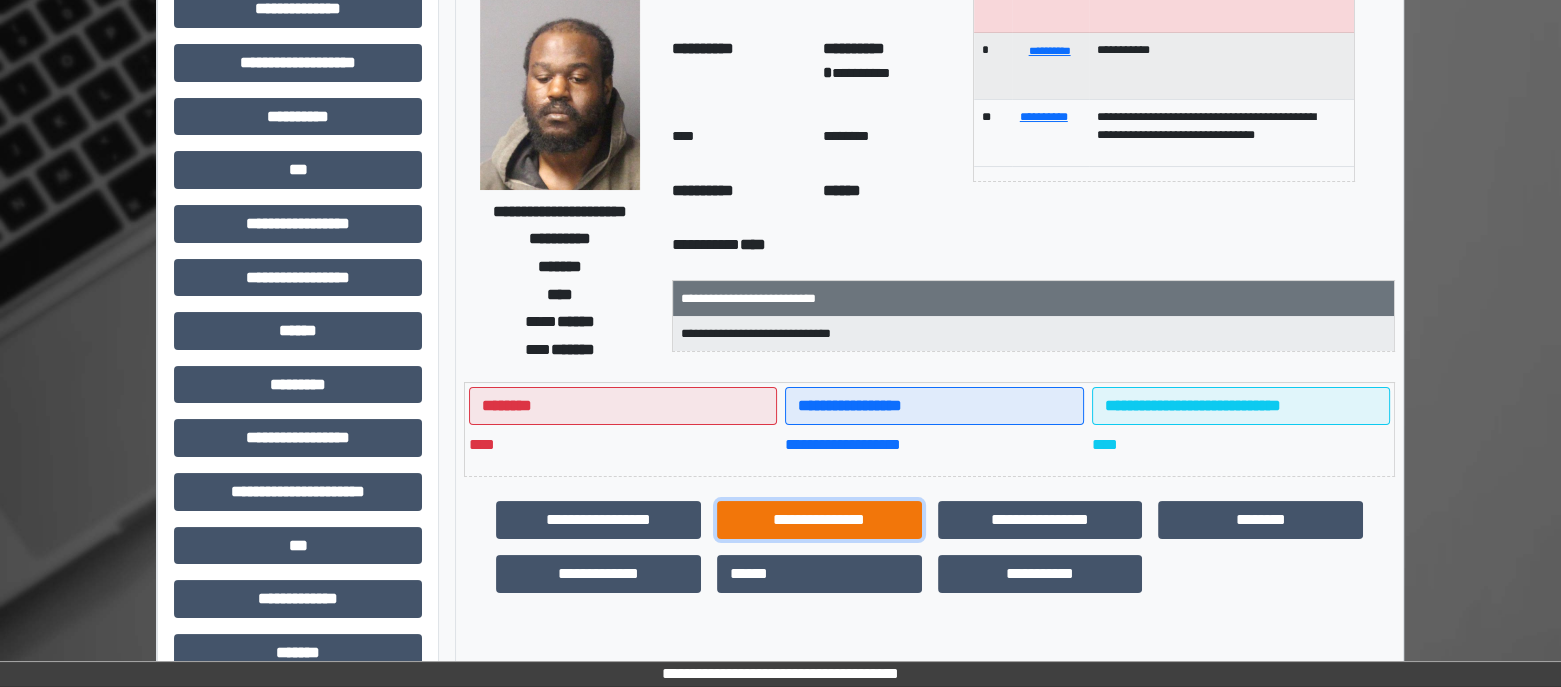 click on "**********" at bounding box center [819, 520] 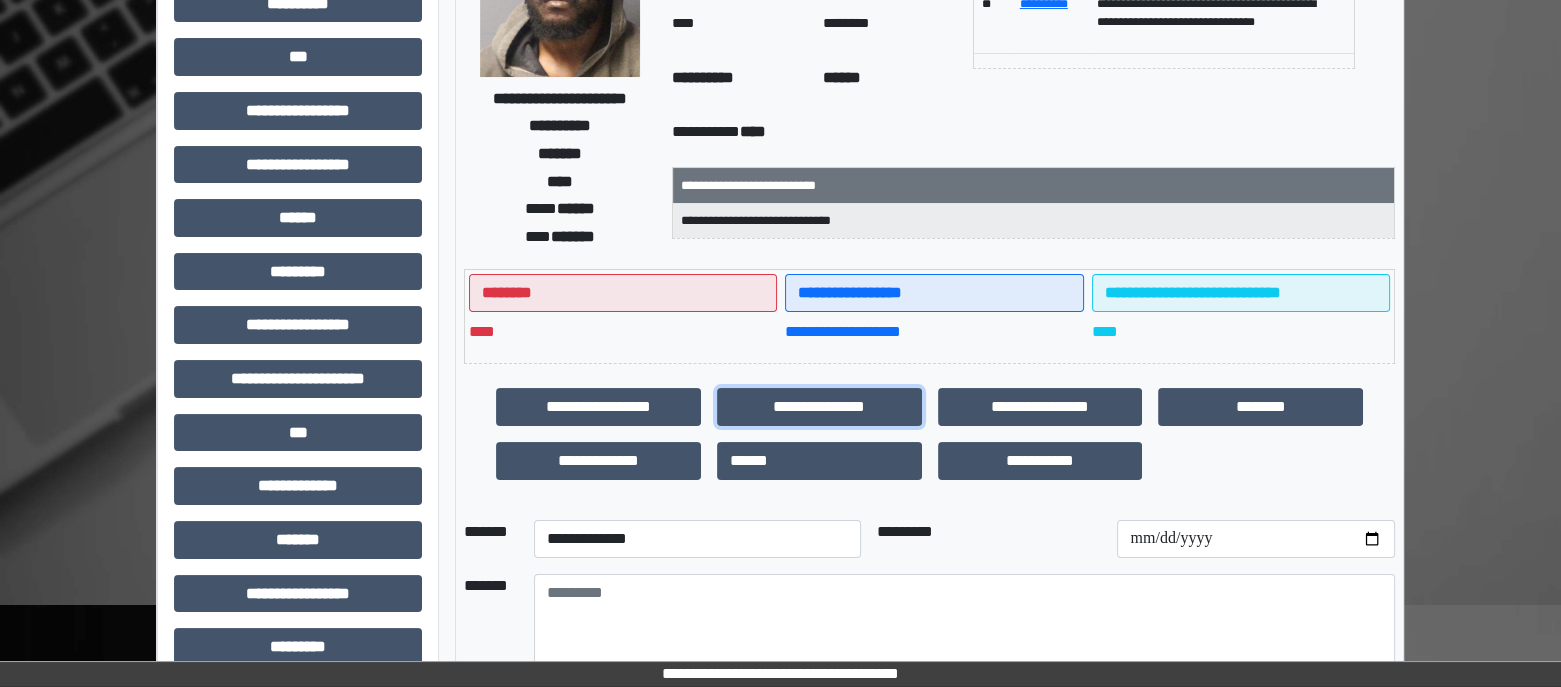 scroll, scrollTop: 375, scrollLeft: 0, axis: vertical 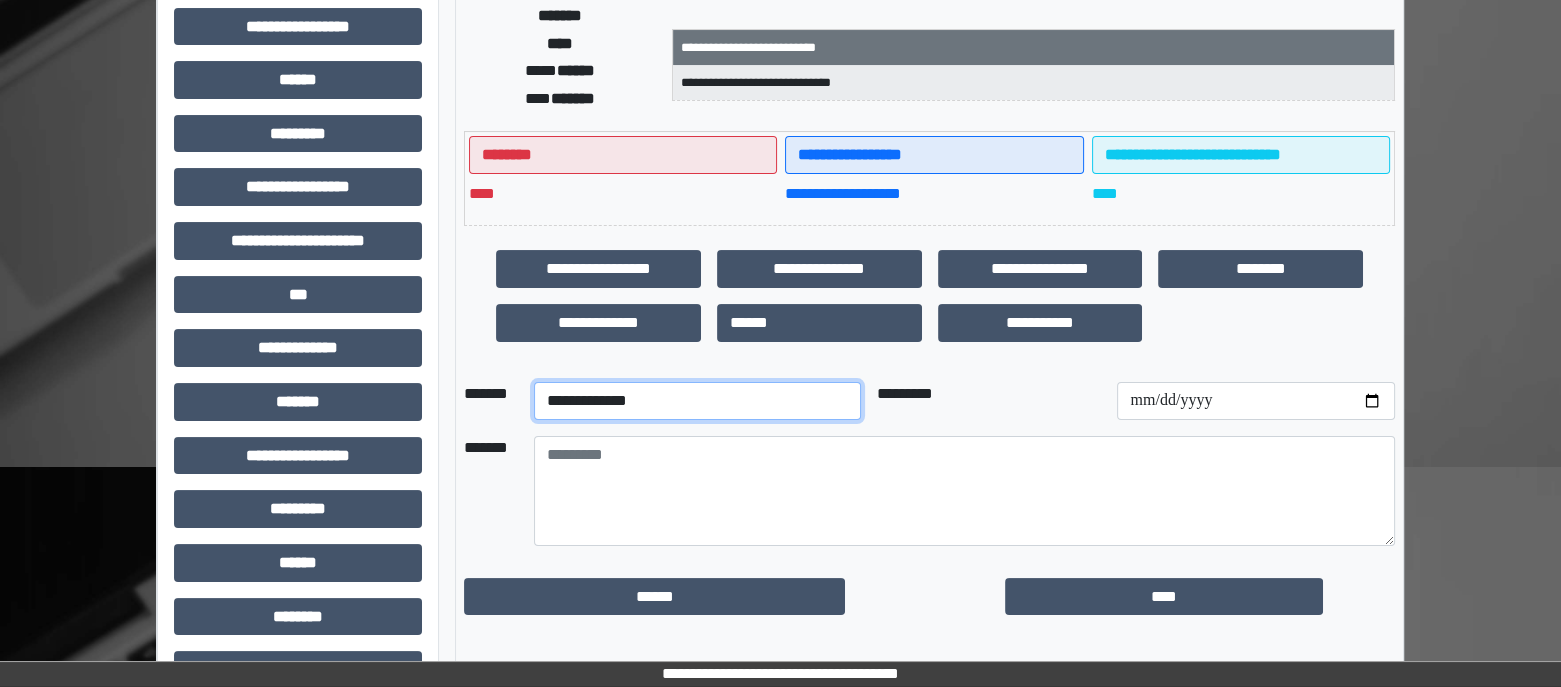 click on "**********" at bounding box center (697, 401) 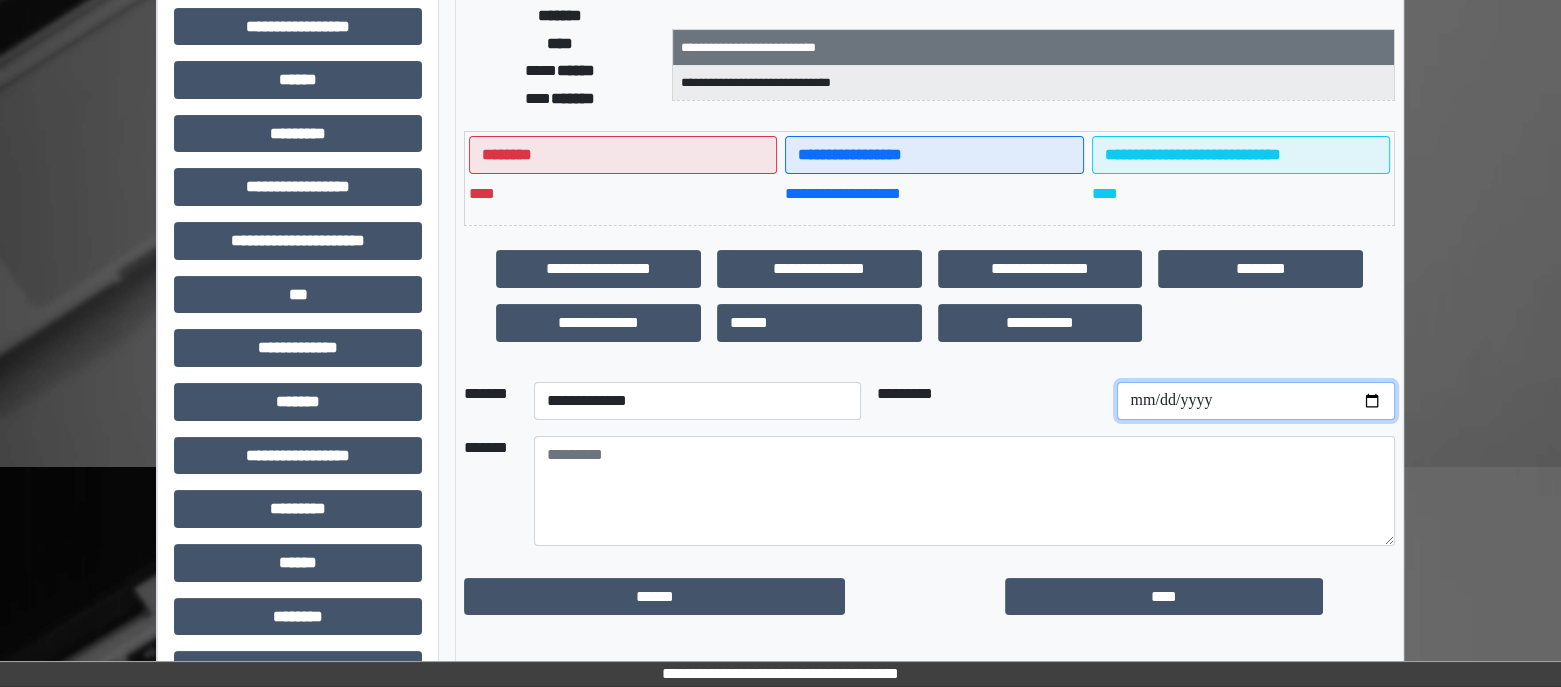 click at bounding box center [1255, 401] 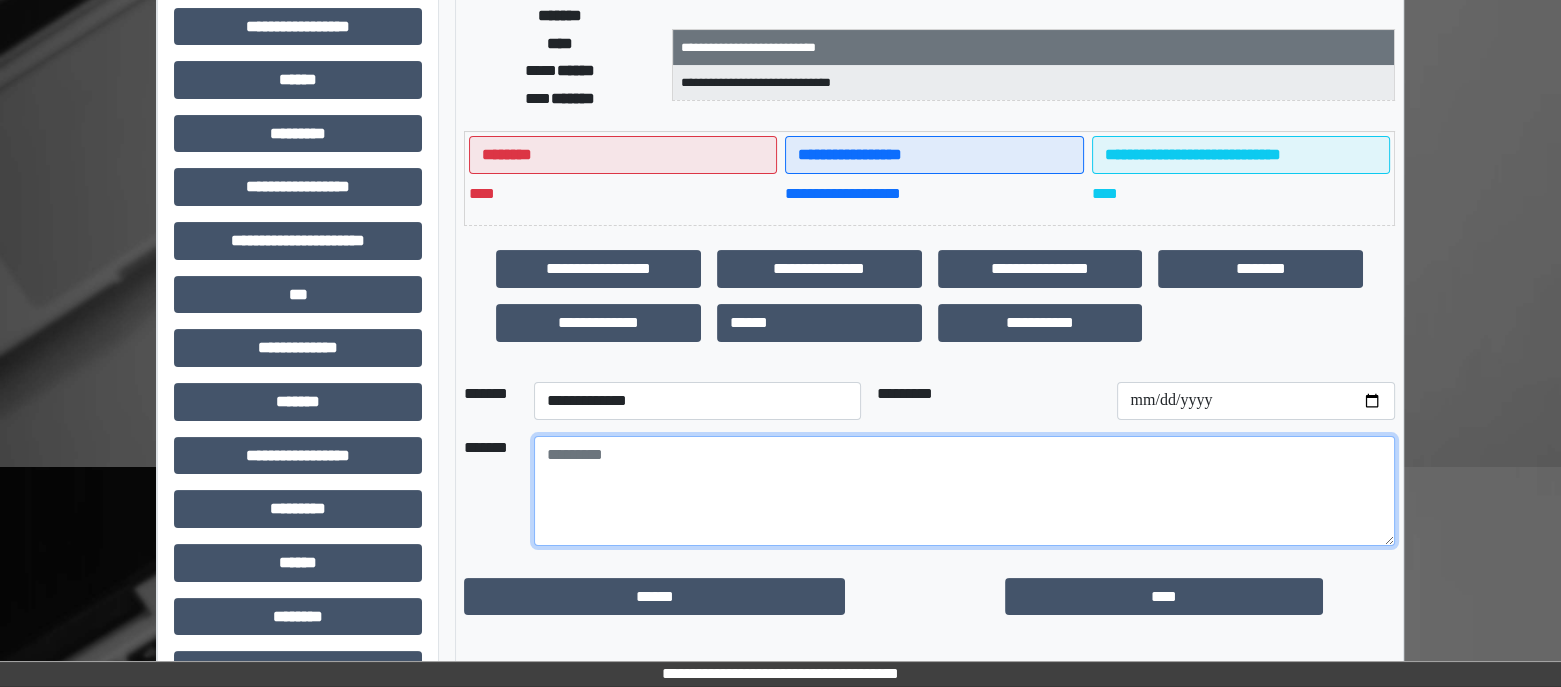 click at bounding box center (964, 491) 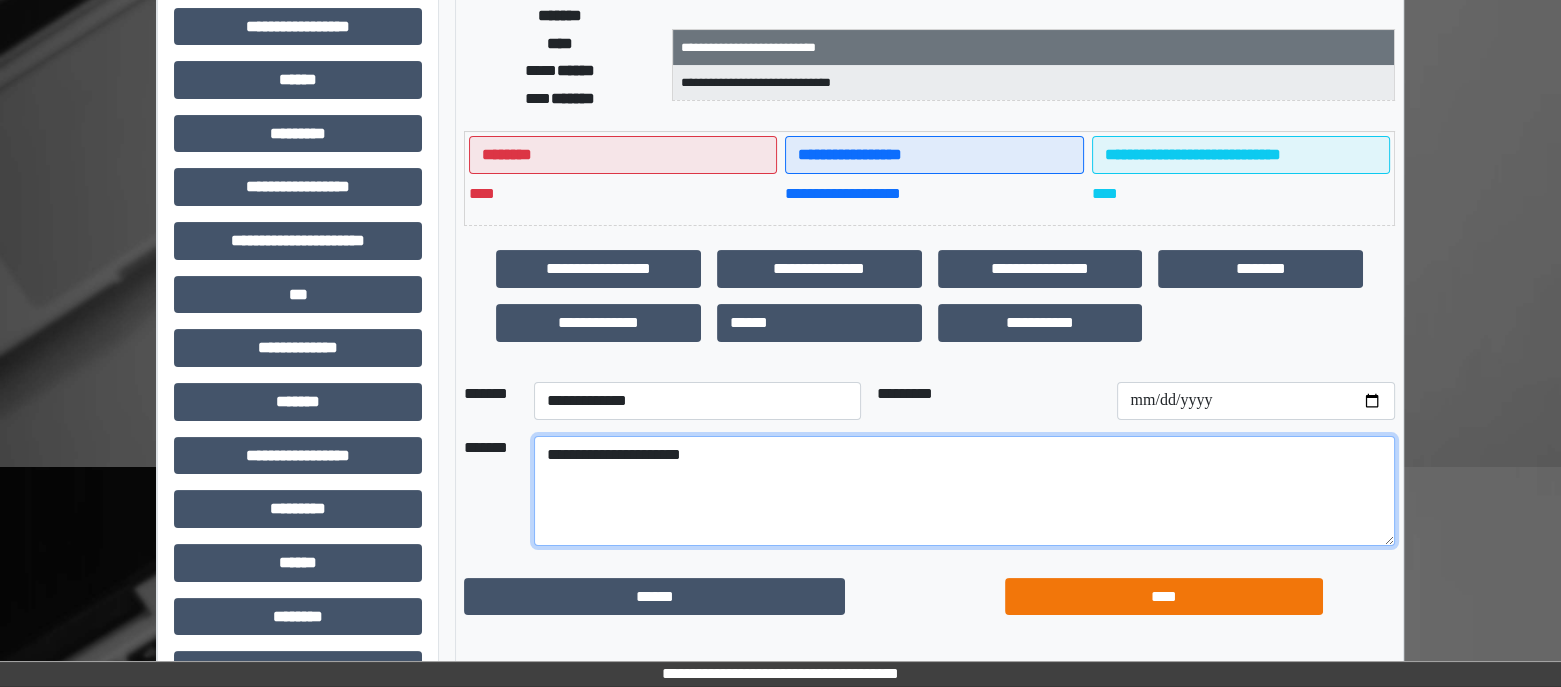 type on "**********" 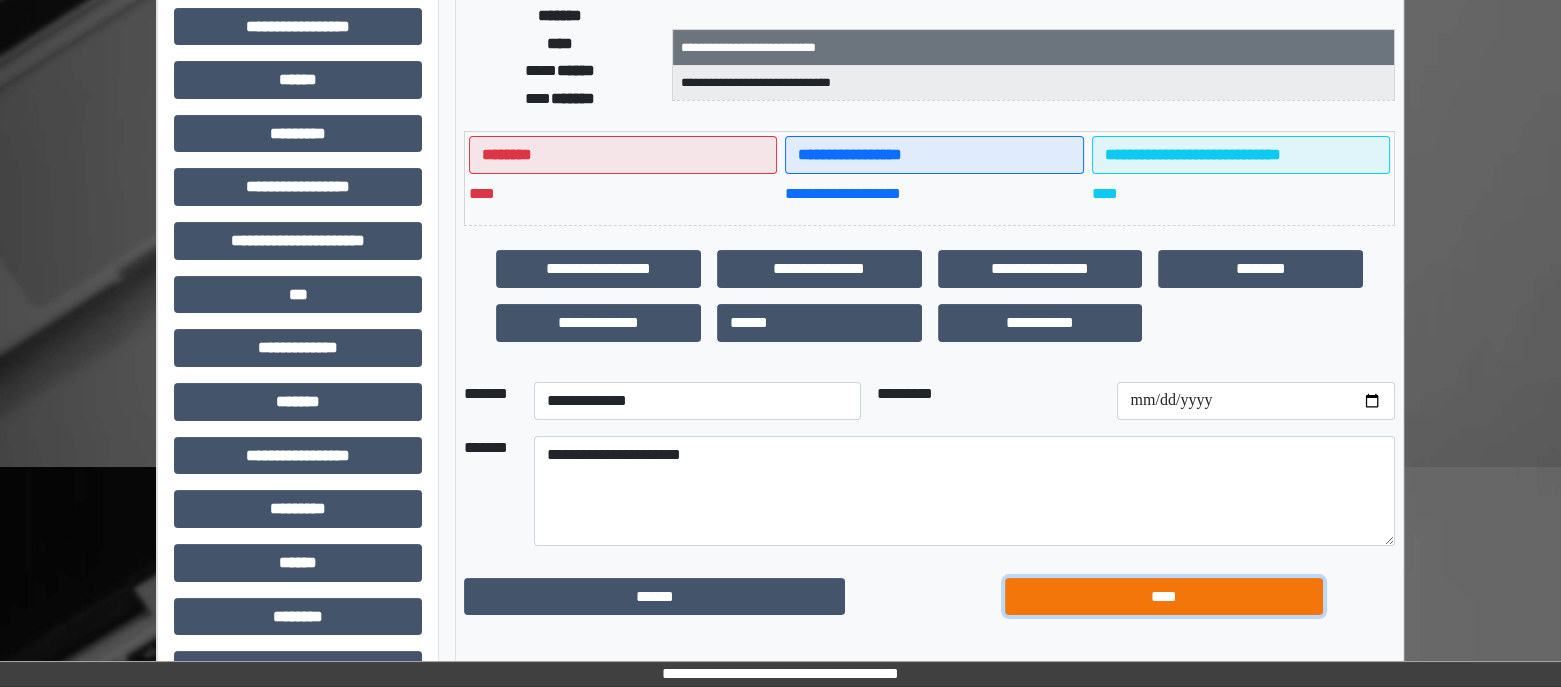 click on "****" at bounding box center (1164, 597) 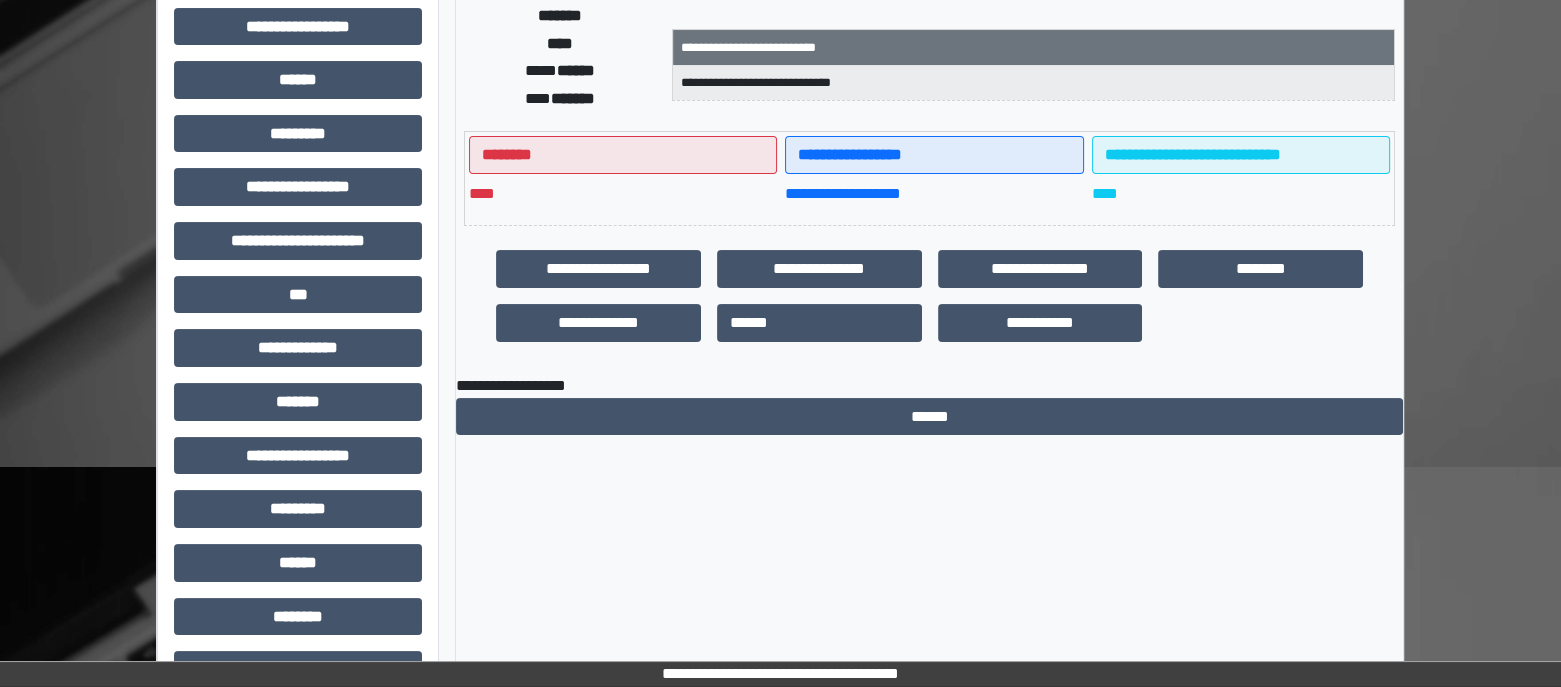 scroll, scrollTop: 0, scrollLeft: 0, axis: both 